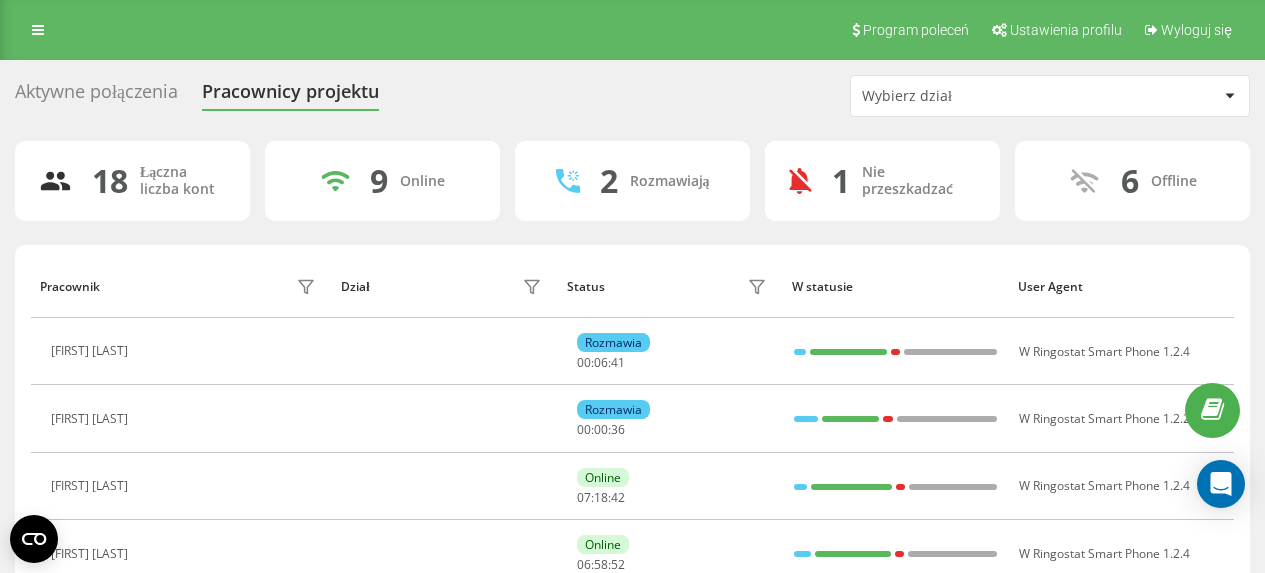 scroll, scrollTop: 100, scrollLeft: 0, axis: vertical 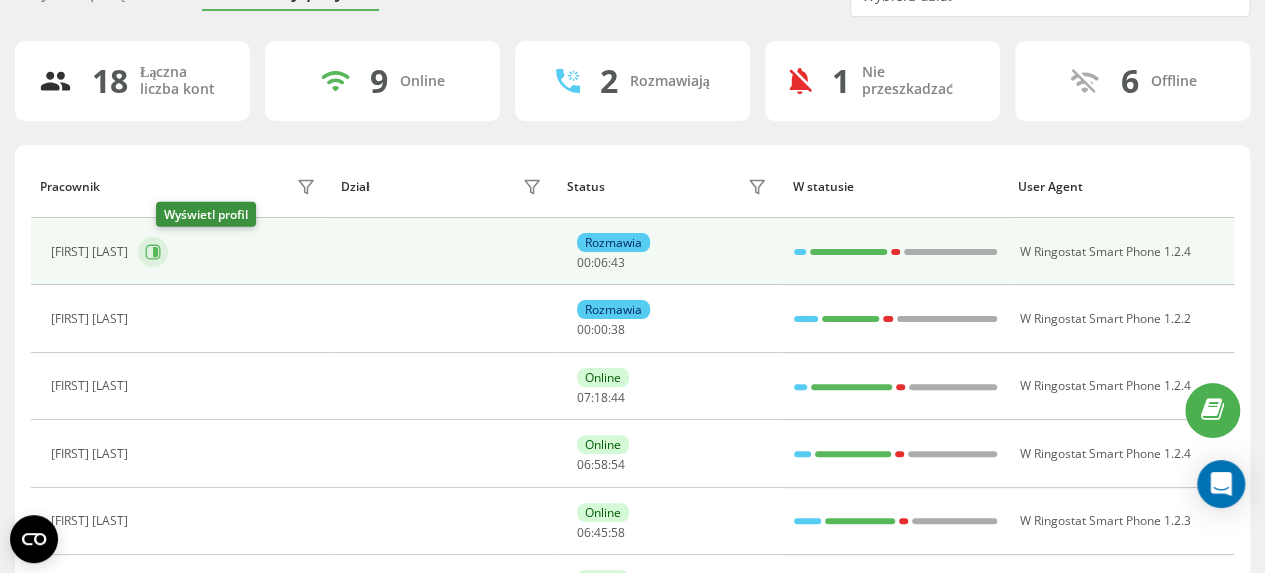 click 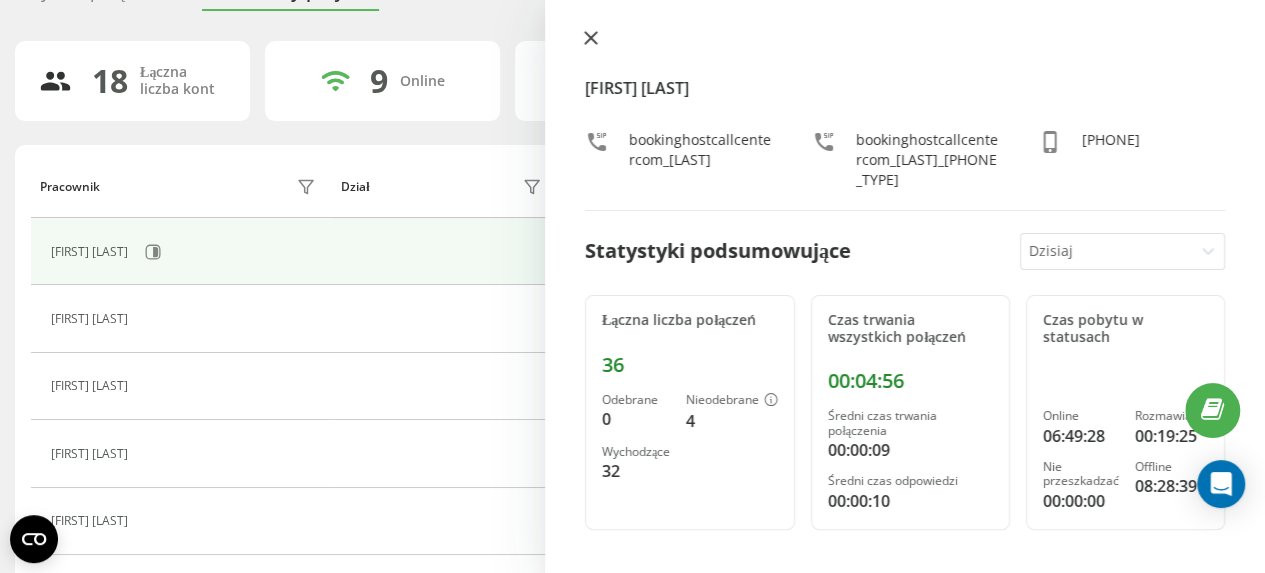 click 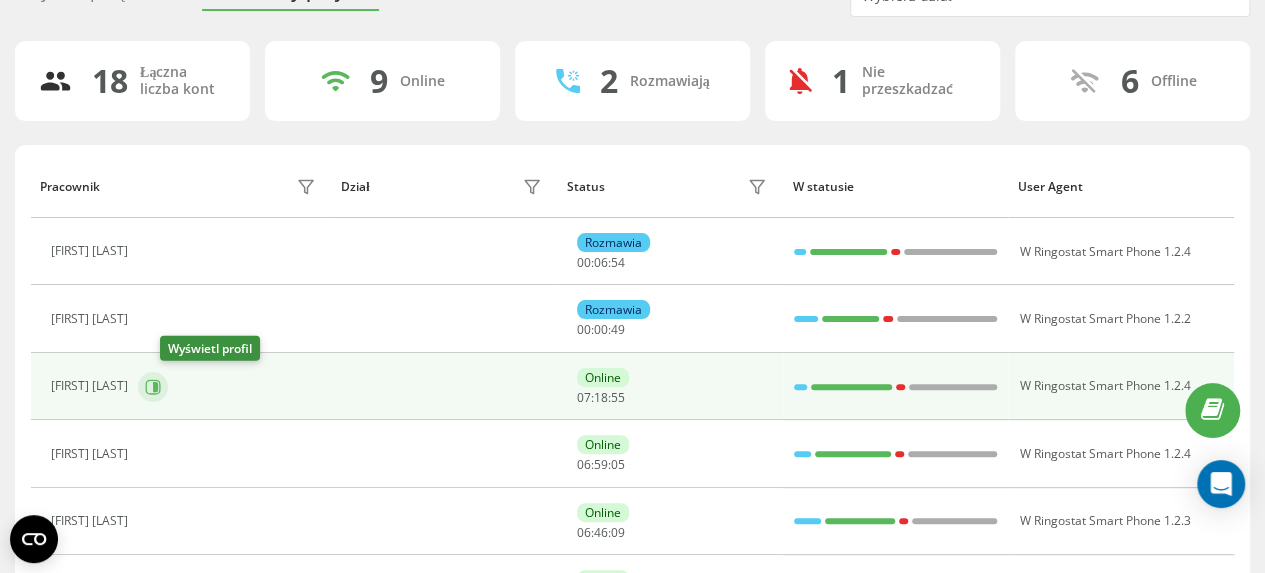 click 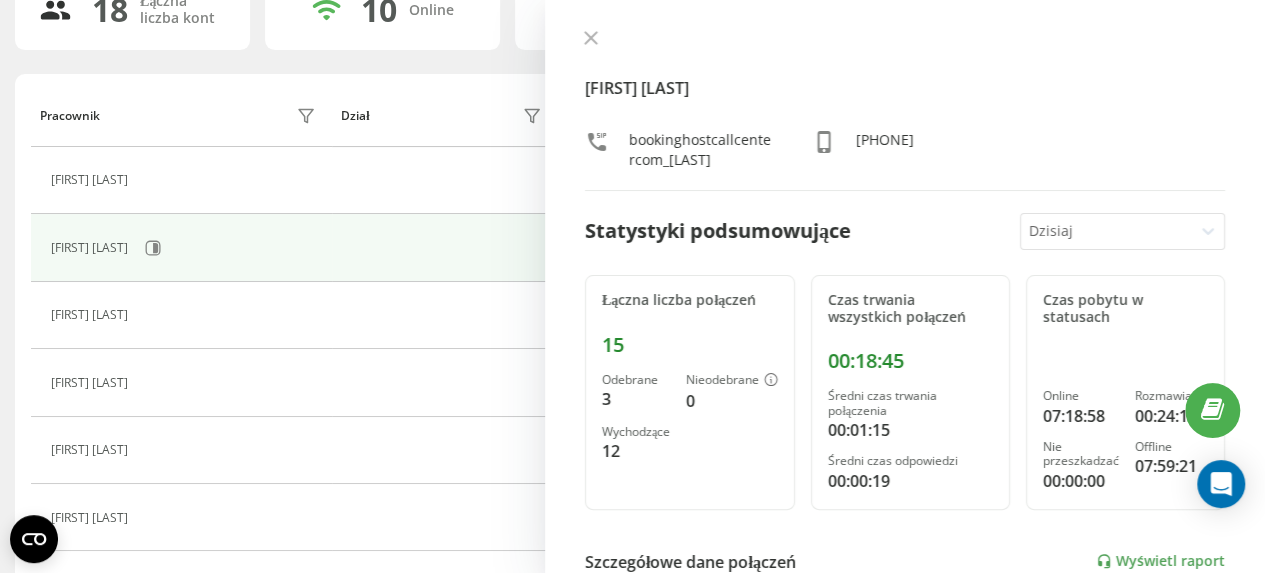 scroll, scrollTop: 200, scrollLeft: 0, axis: vertical 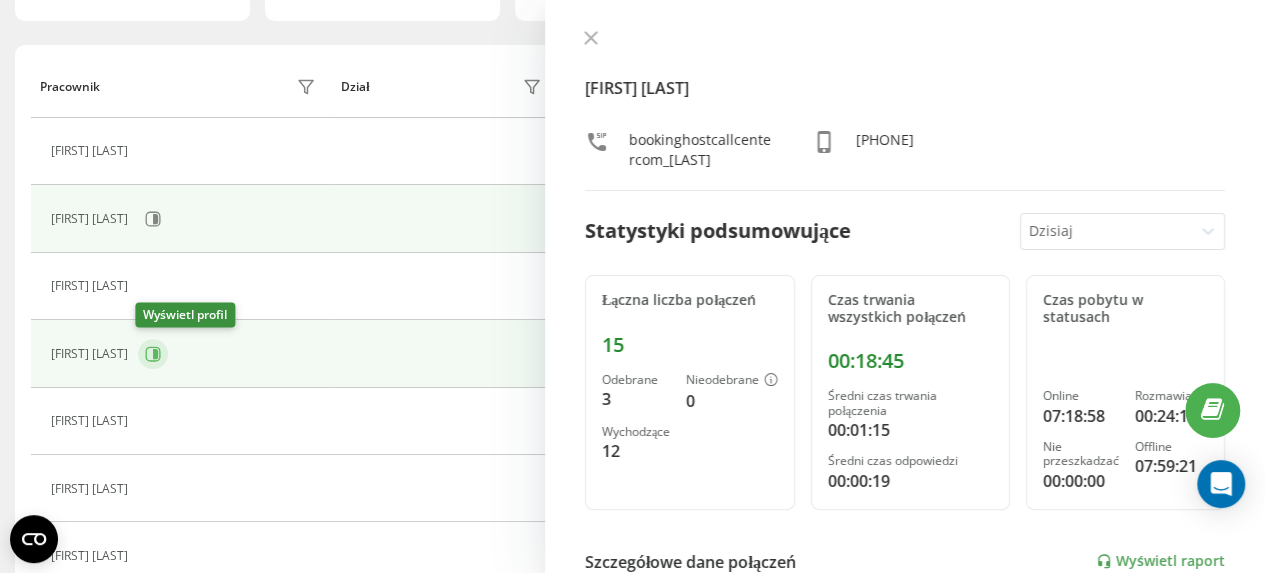 click 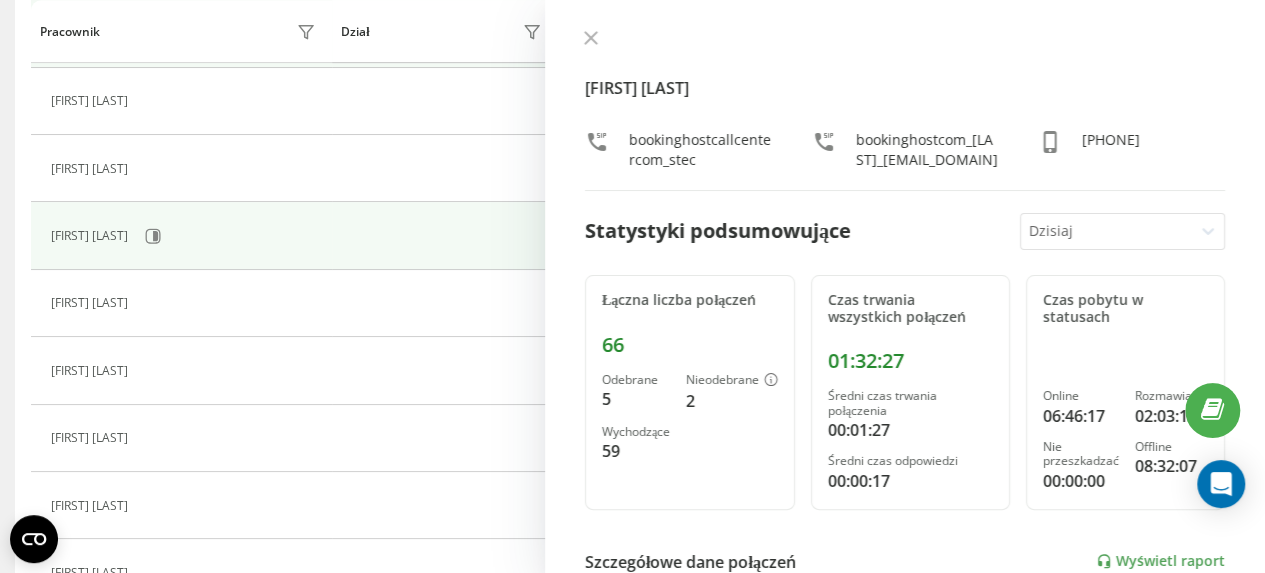 scroll, scrollTop: 534, scrollLeft: 0, axis: vertical 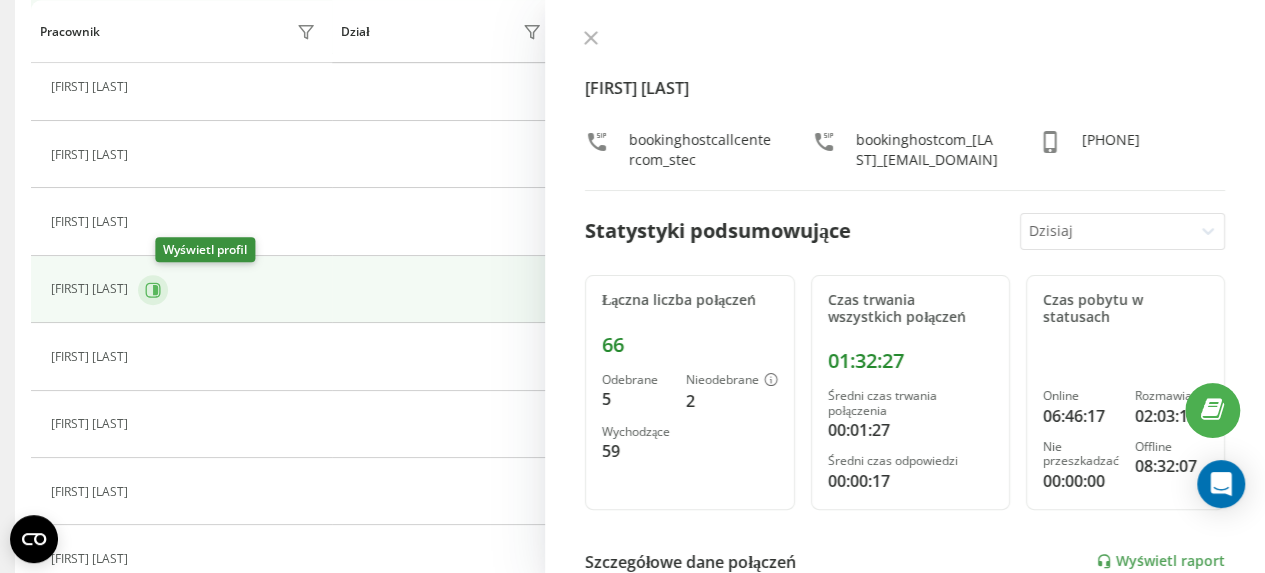 click 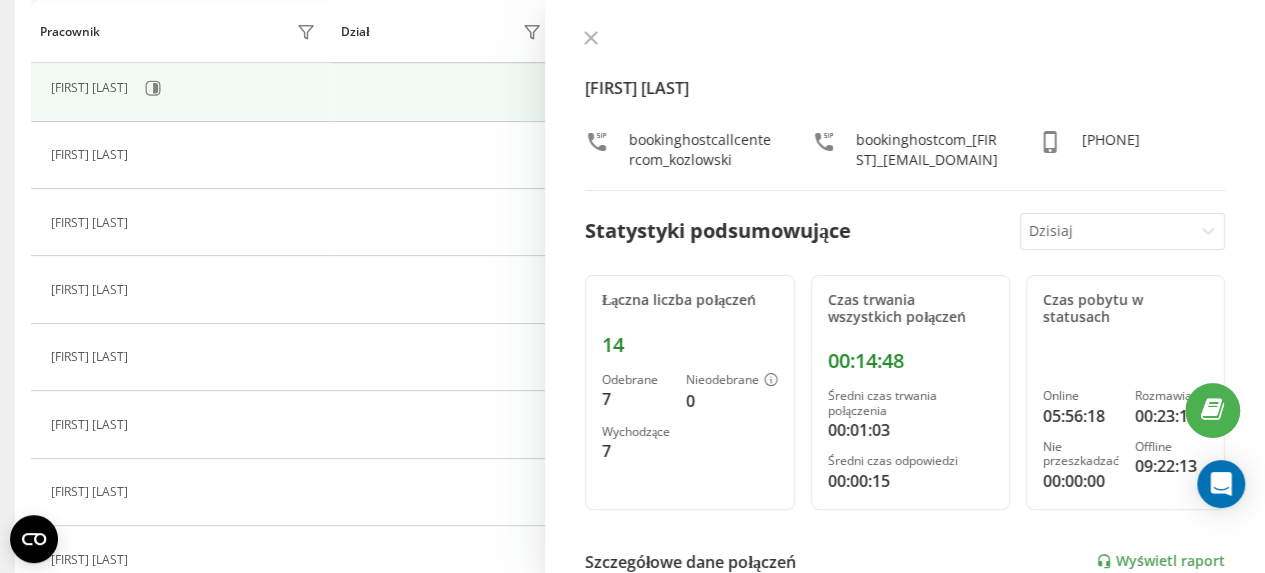 scroll, scrollTop: 834, scrollLeft: 0, axis: vertical 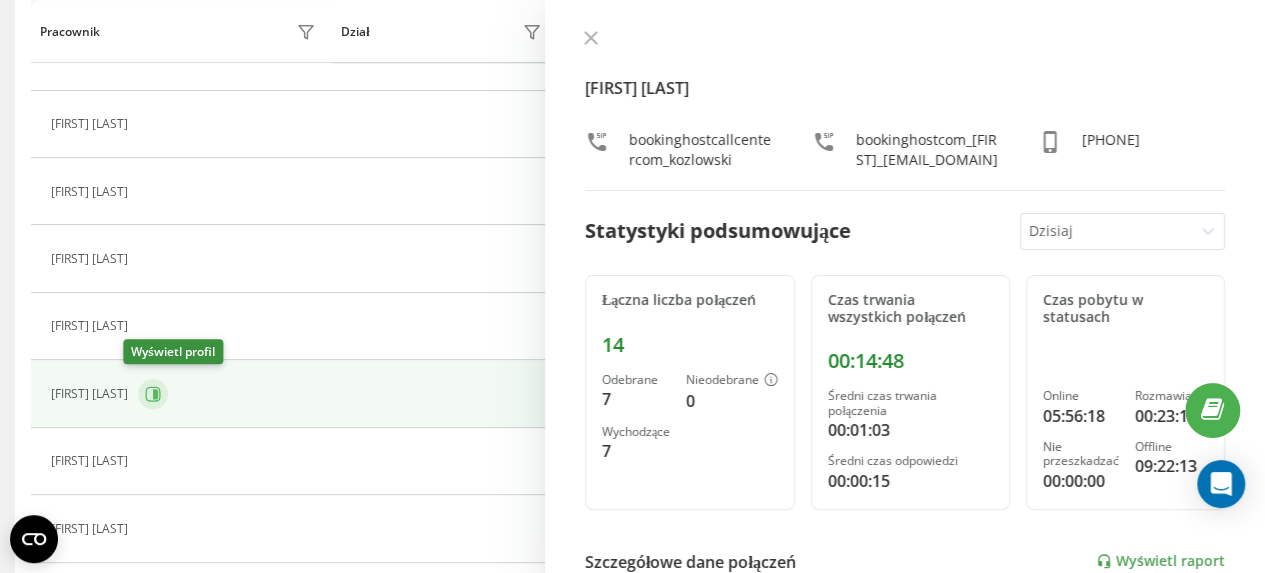 click 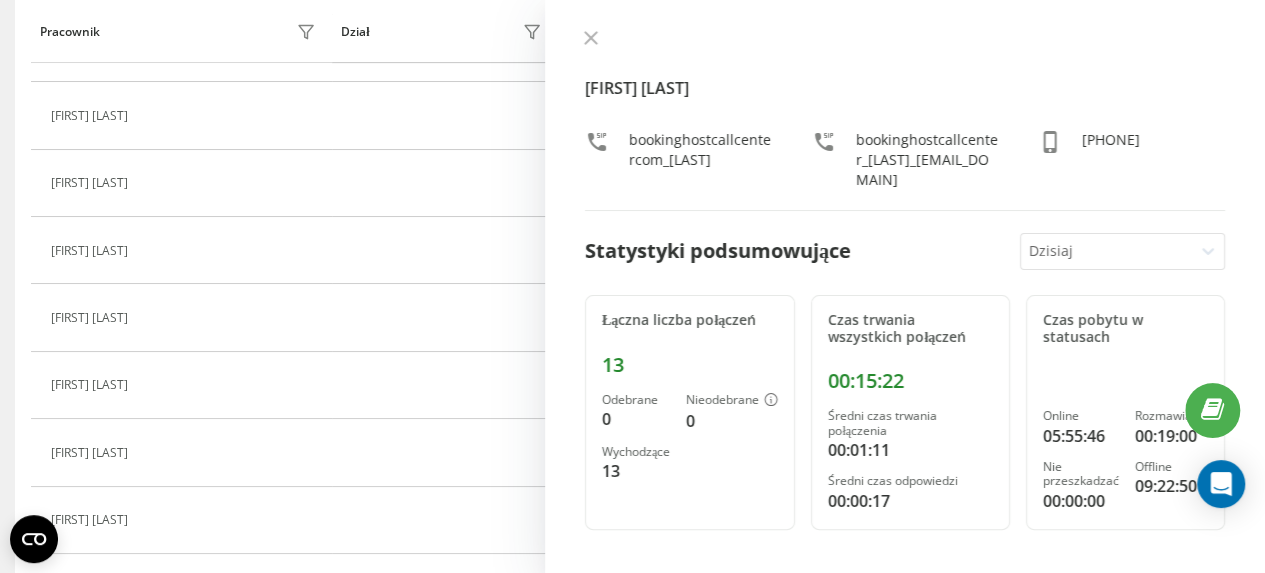scroll, scrollTop: 338, scrollLeft: 0, axis: vertical 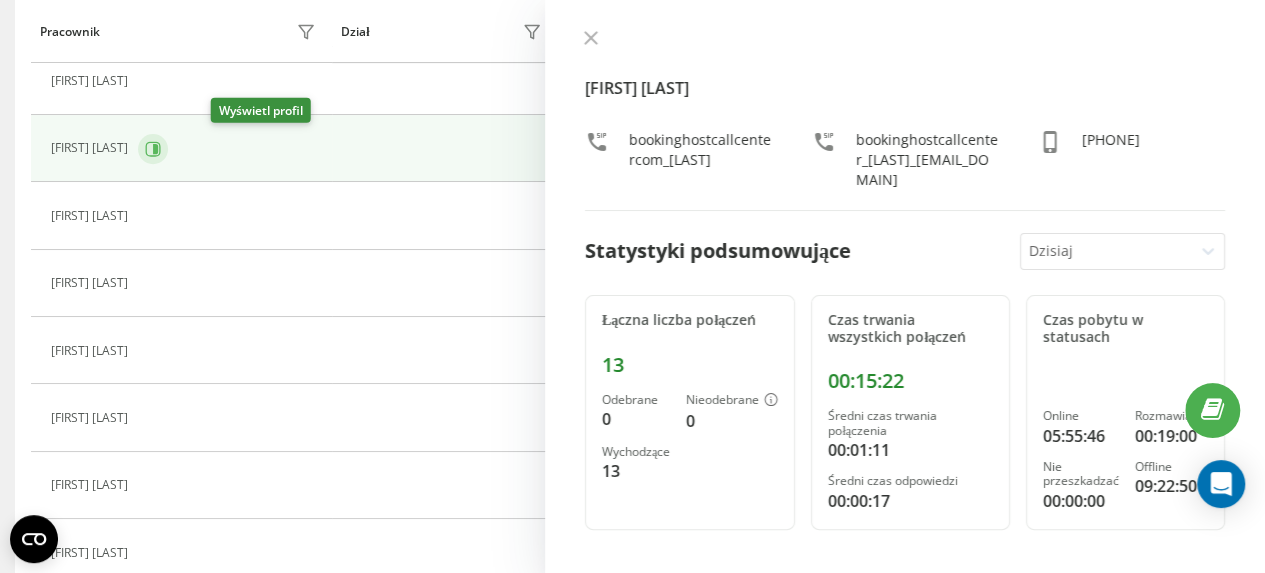 click 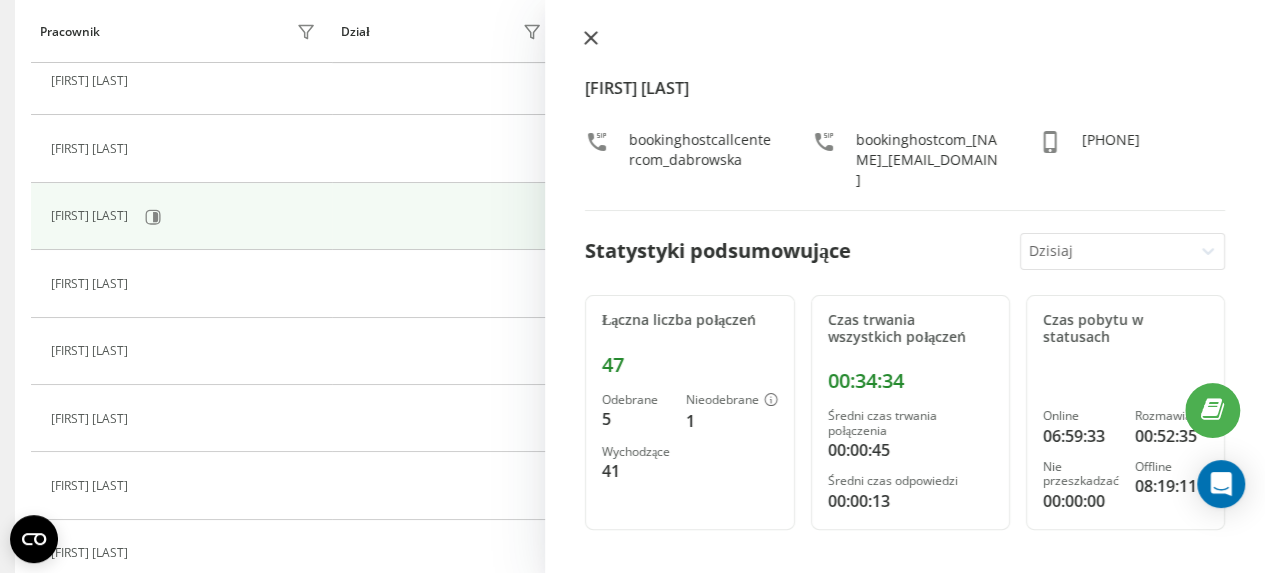 scroll, scrollTop: 69, scrollLeft: 0, axis: vertical 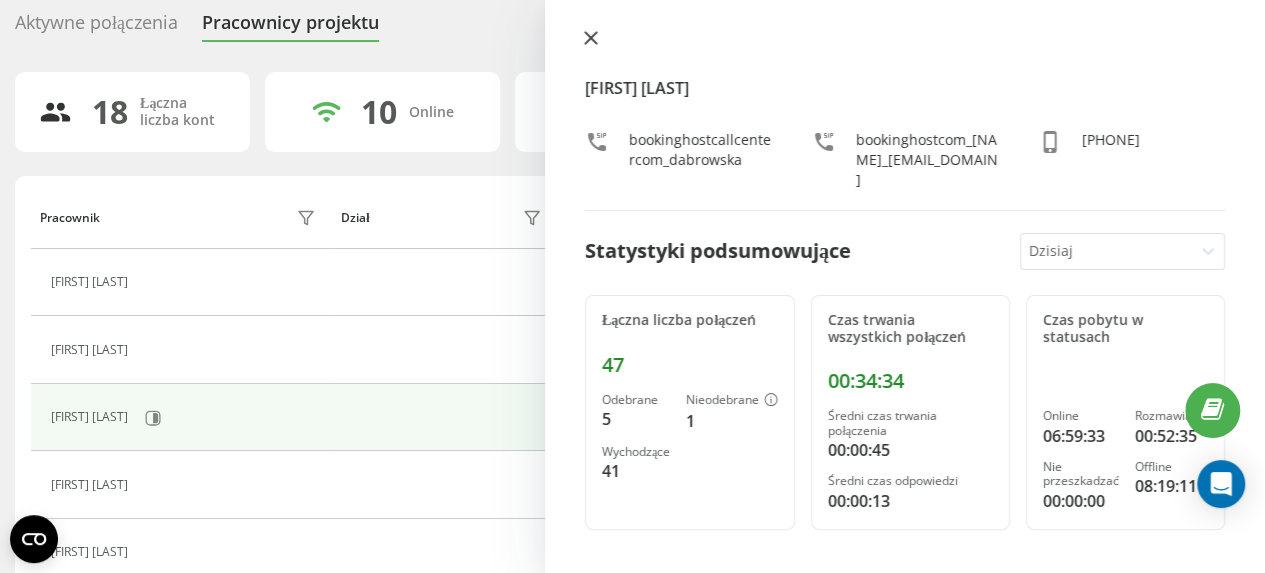 click 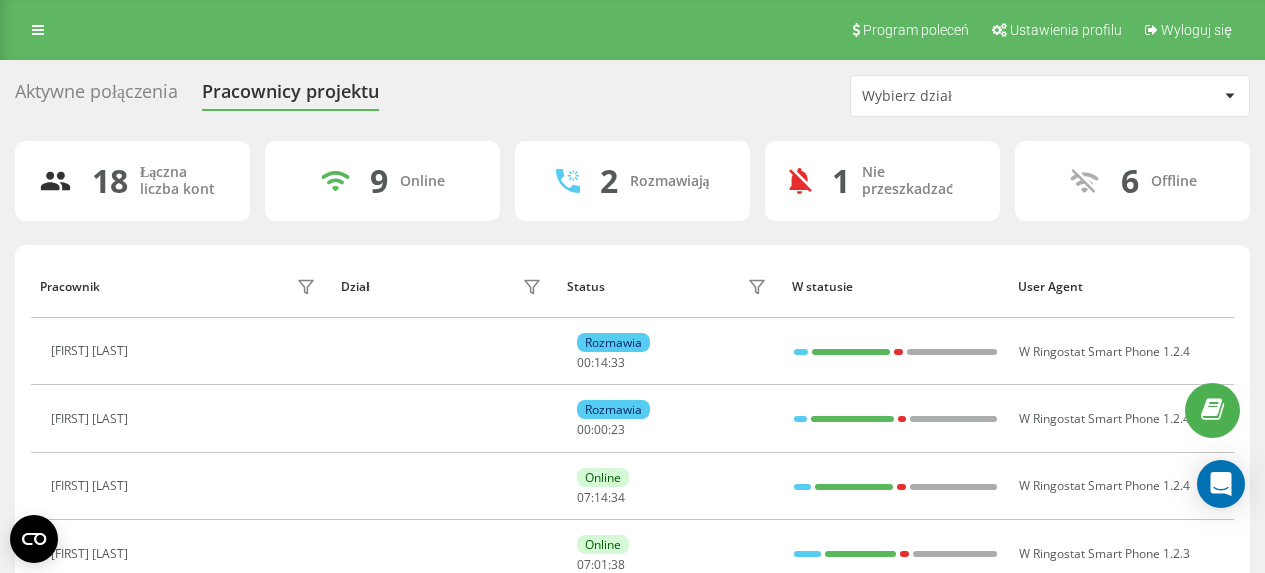 scroll, scrollTop: 0, scrollLeft: 0, axis: both 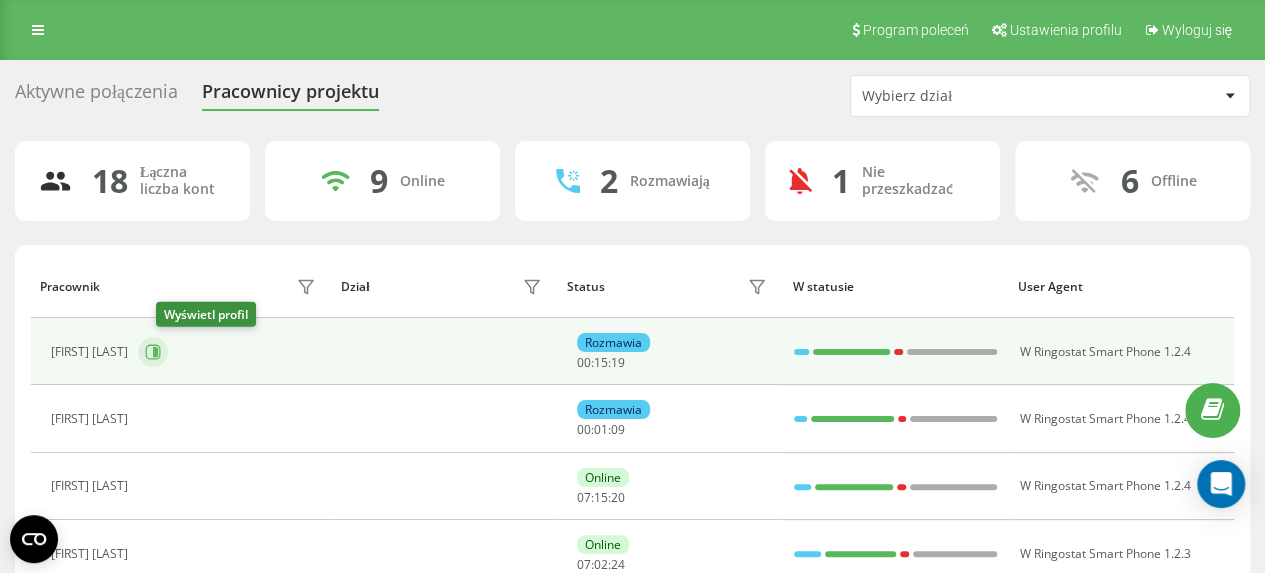click 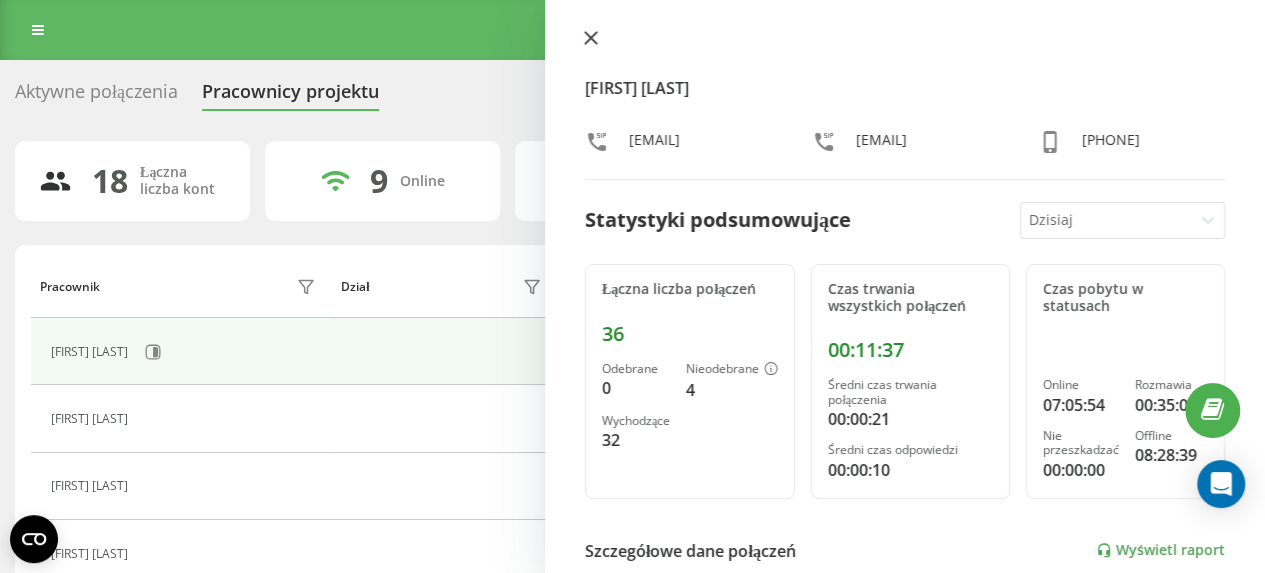 click 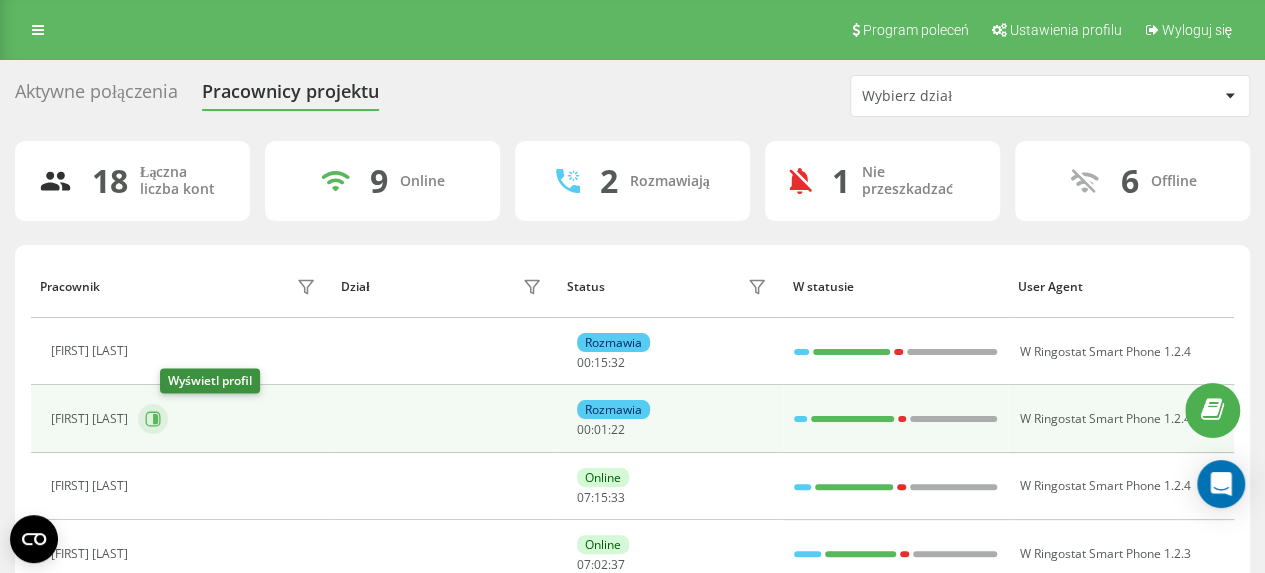 click 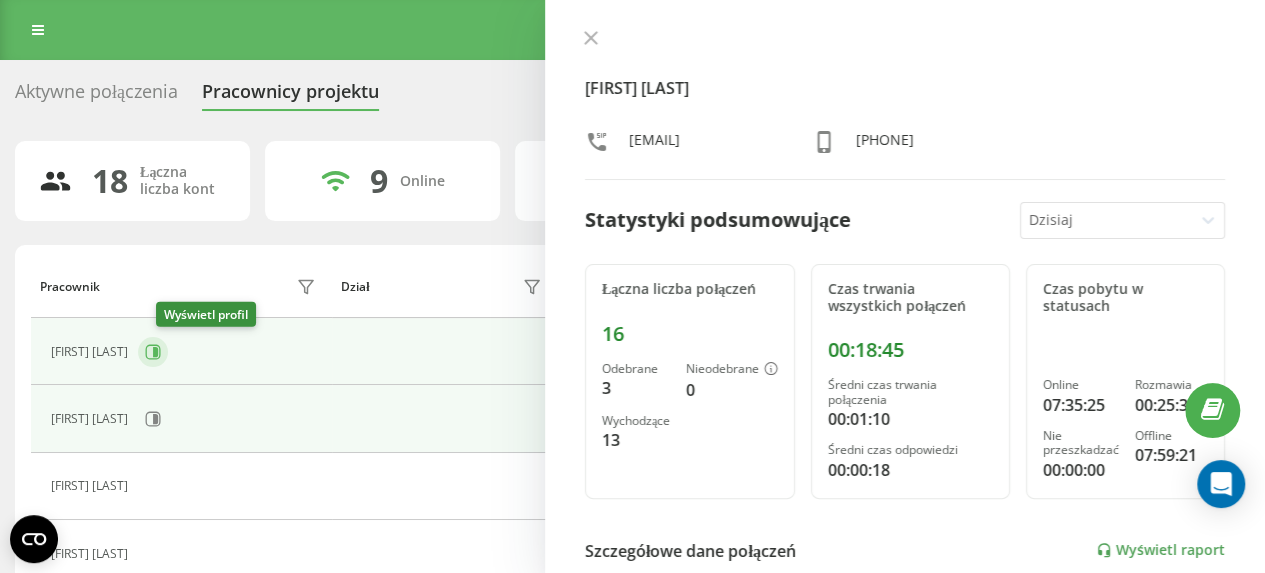click 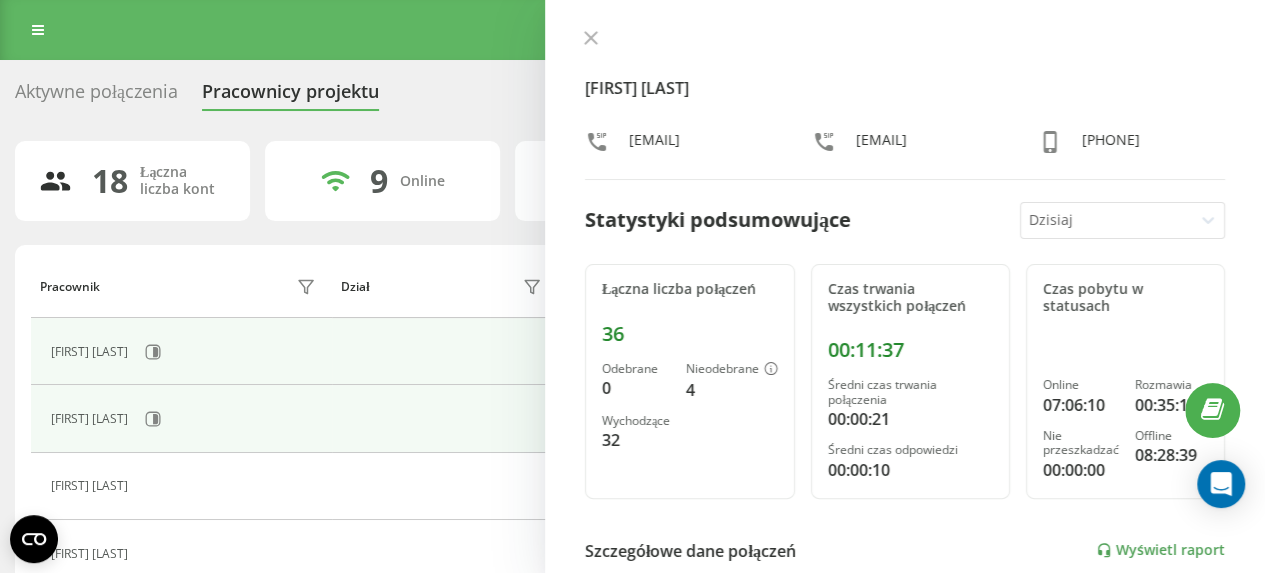 scroll, scrollTop: 100, scrollLeft: 0, axis: vertical 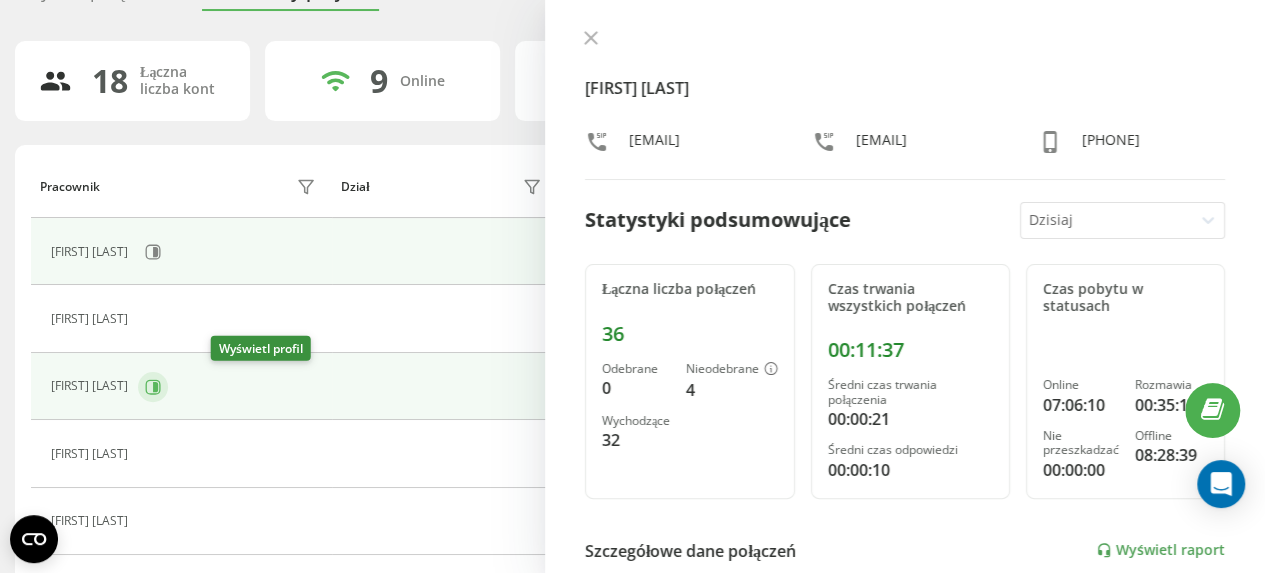 click 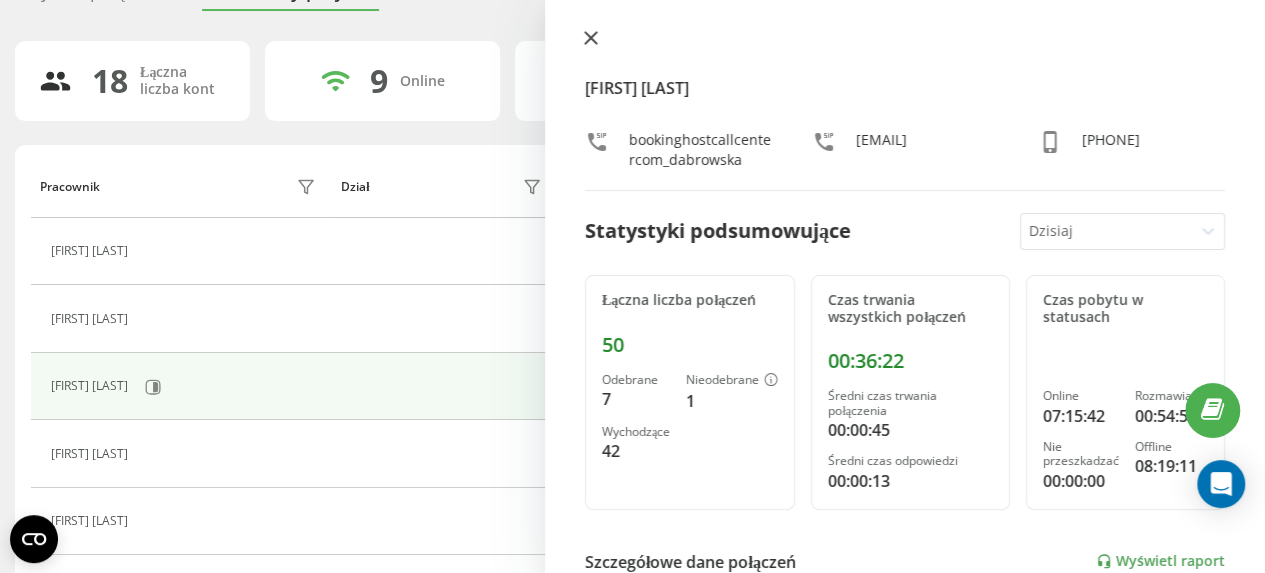 click 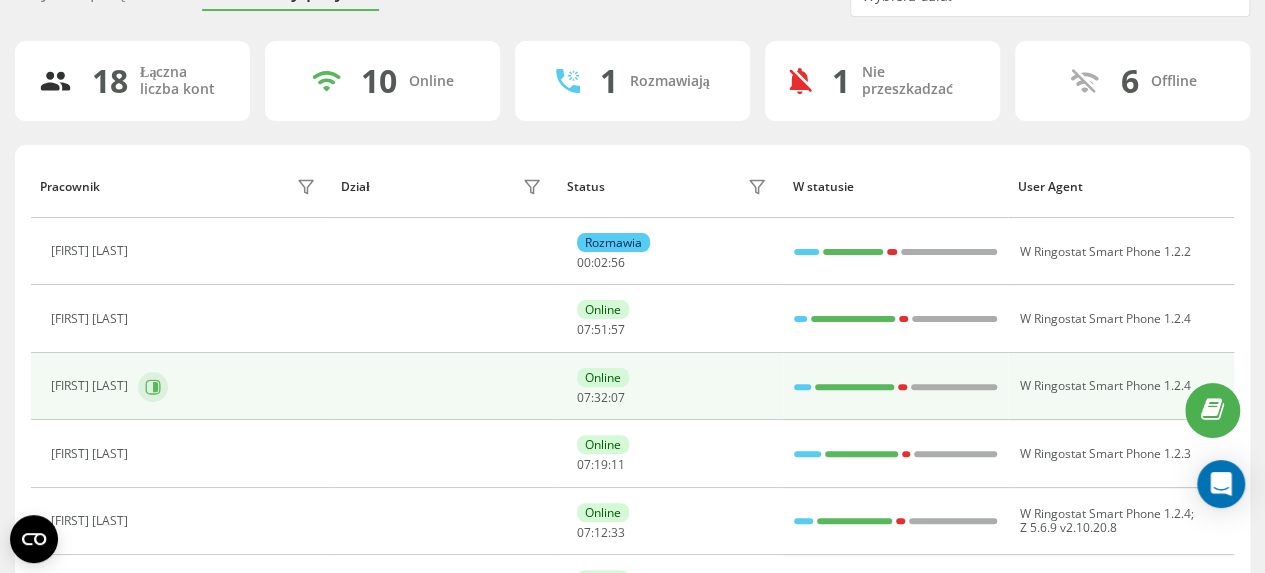 scroll, scrollTop: 0, scrollLeft: 0, axis: both 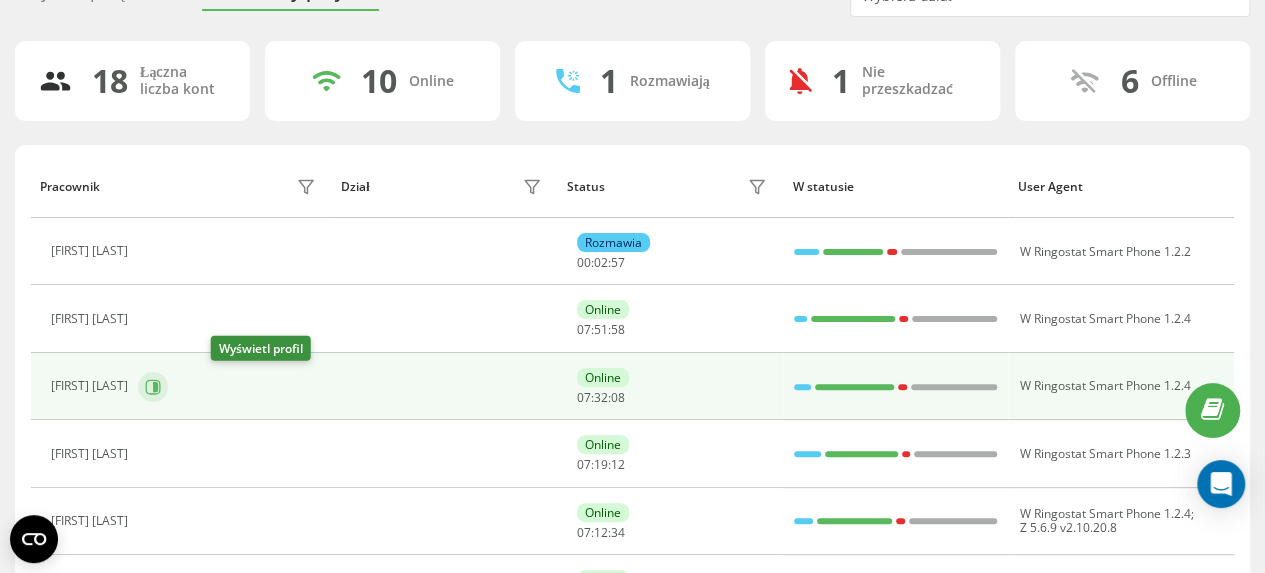 click 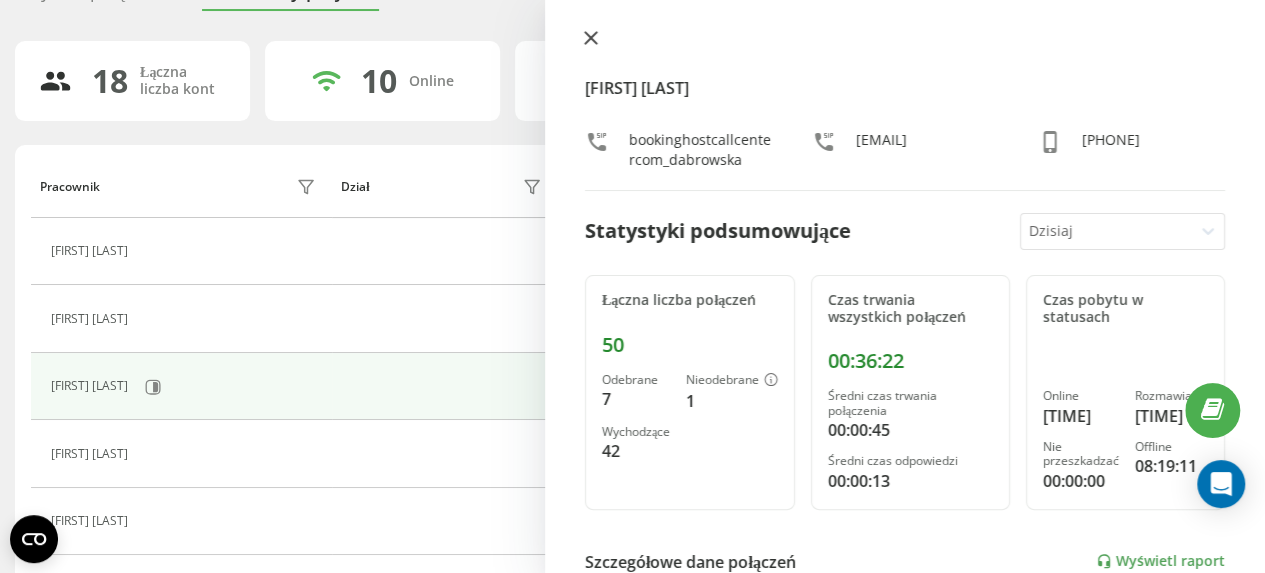 click 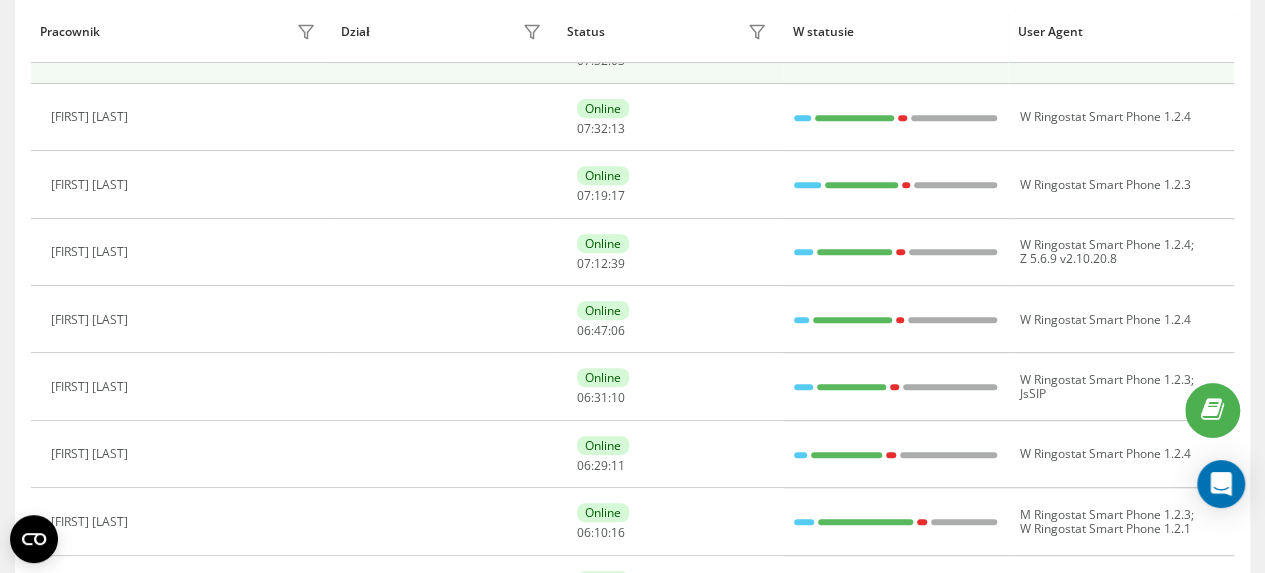 scroll, scrollTop: 400, scrollLeft: 0, axis: vertical 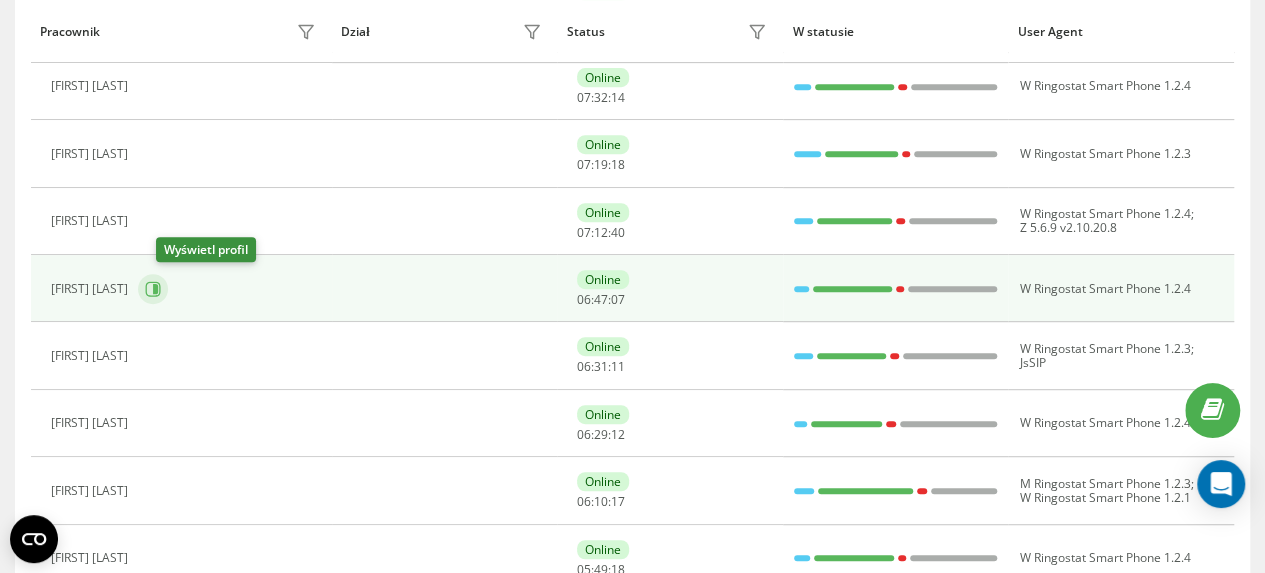 click 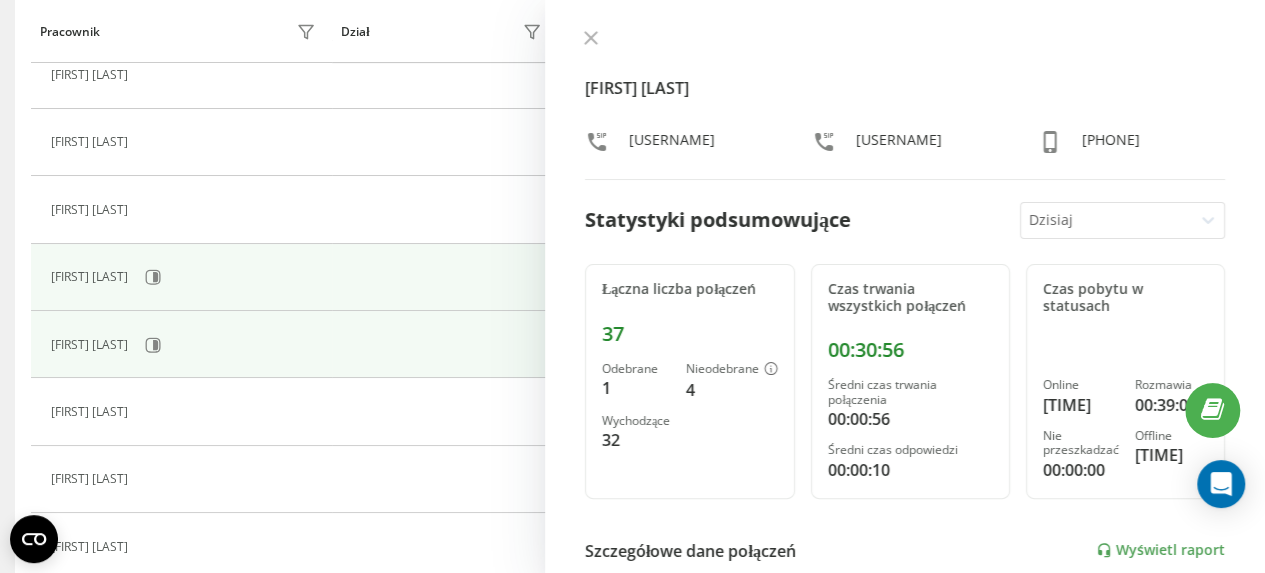 scroll, scrollTop: 300, scrollLeft: 0, axis: vertical 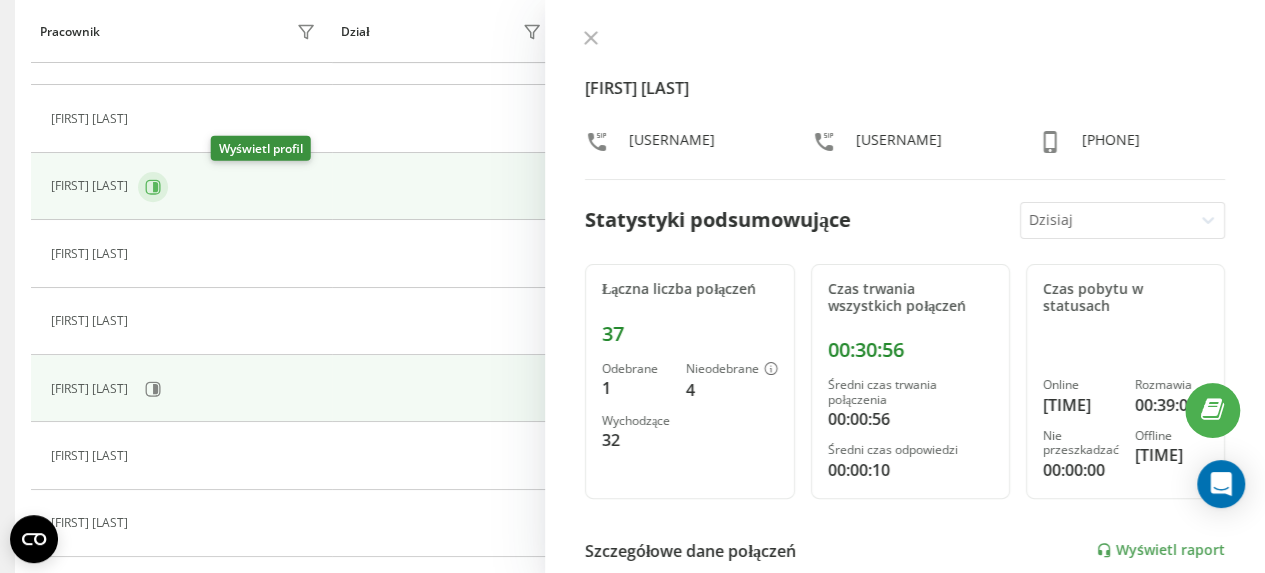 click 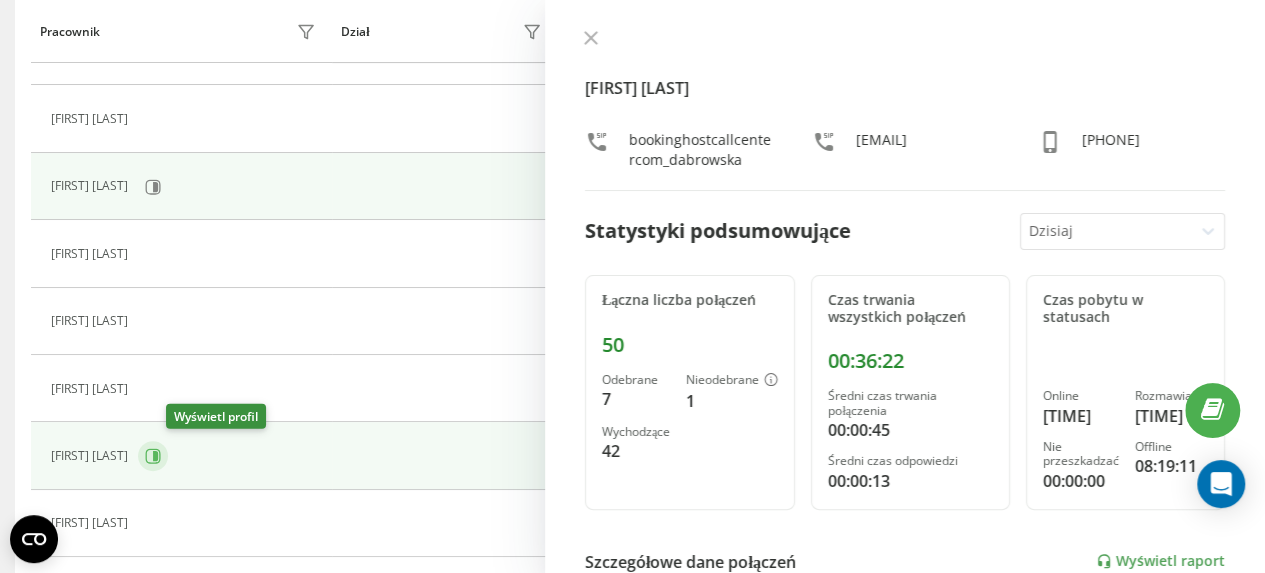 scroll, scrollTop: 400, scrollLeft: 0, axis: vertical 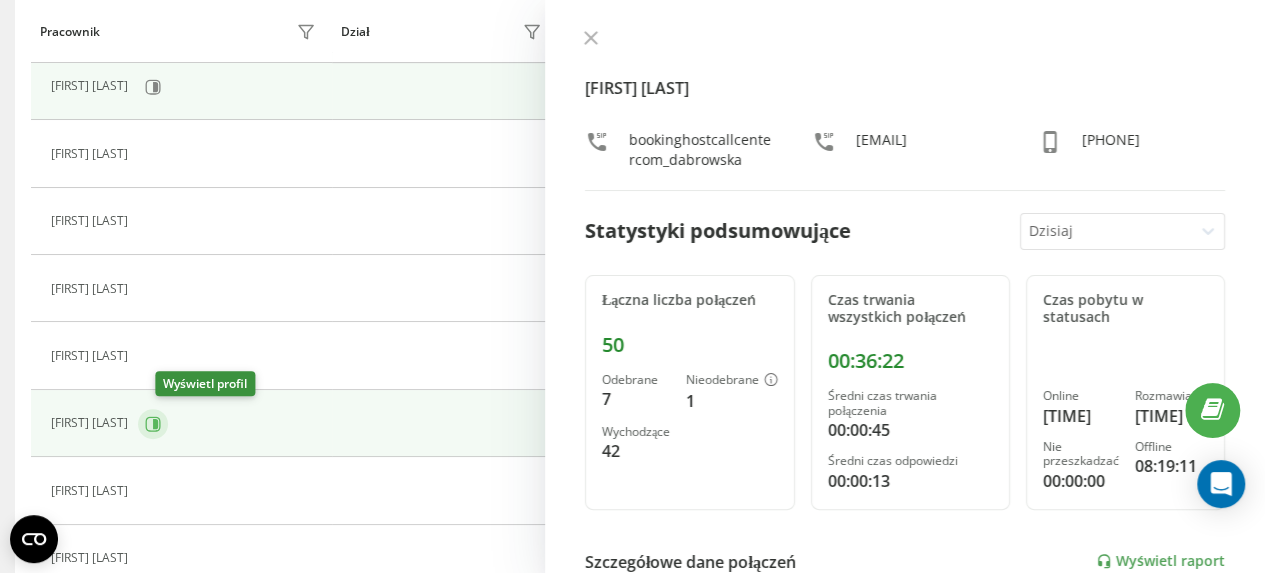 click 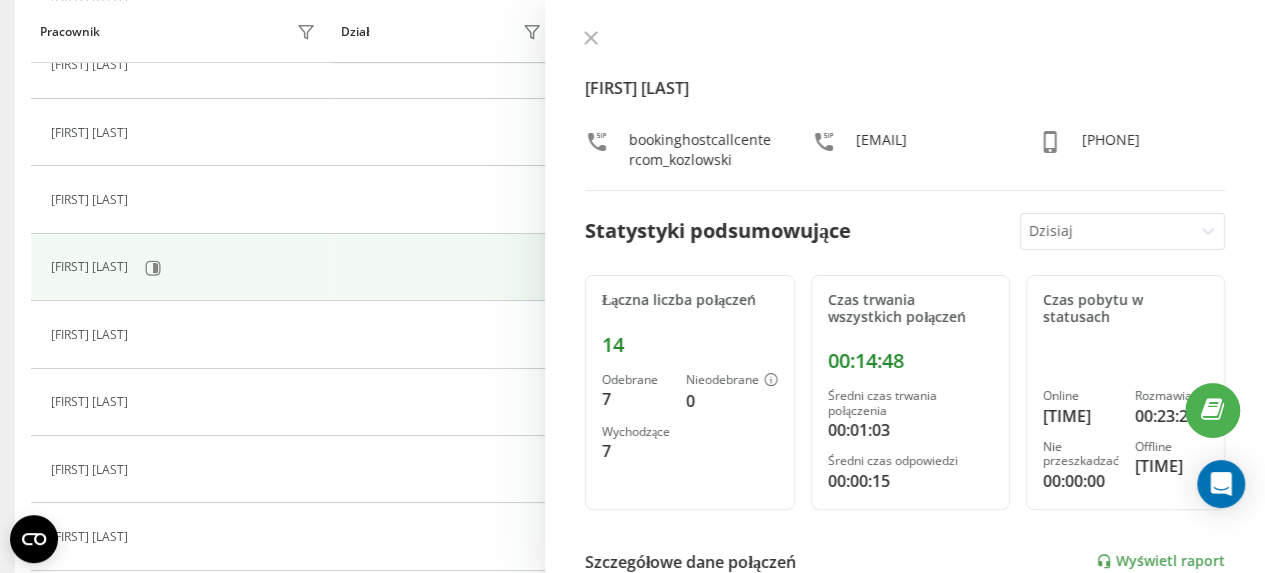 scroll, scrollTop: 600, scrollLeft: 0, axis: vertical 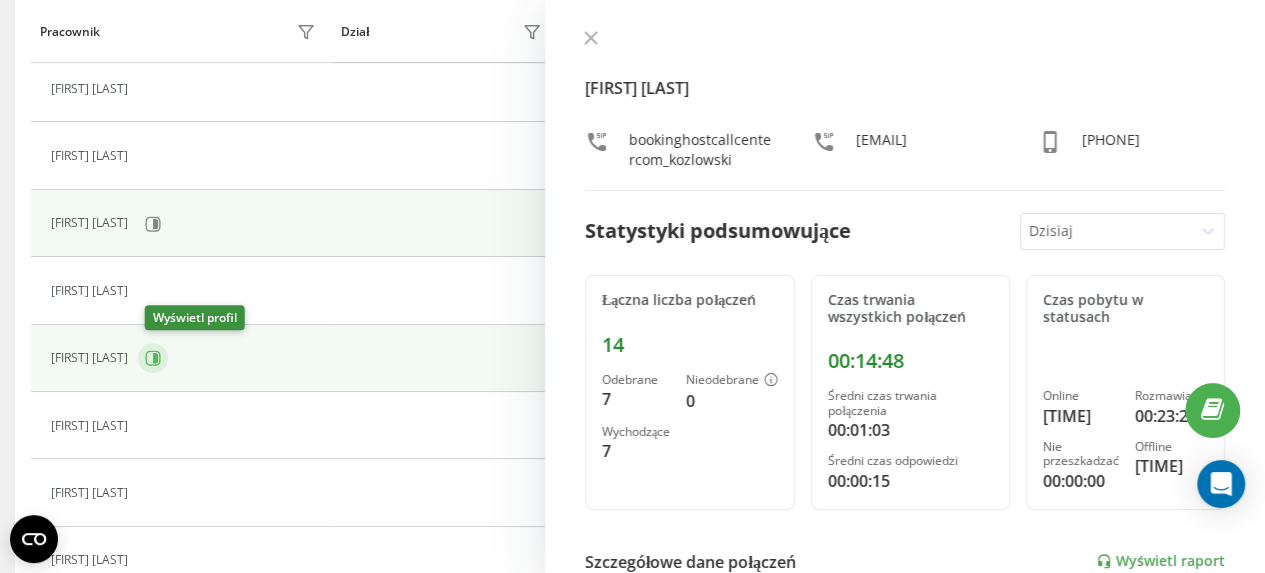 click 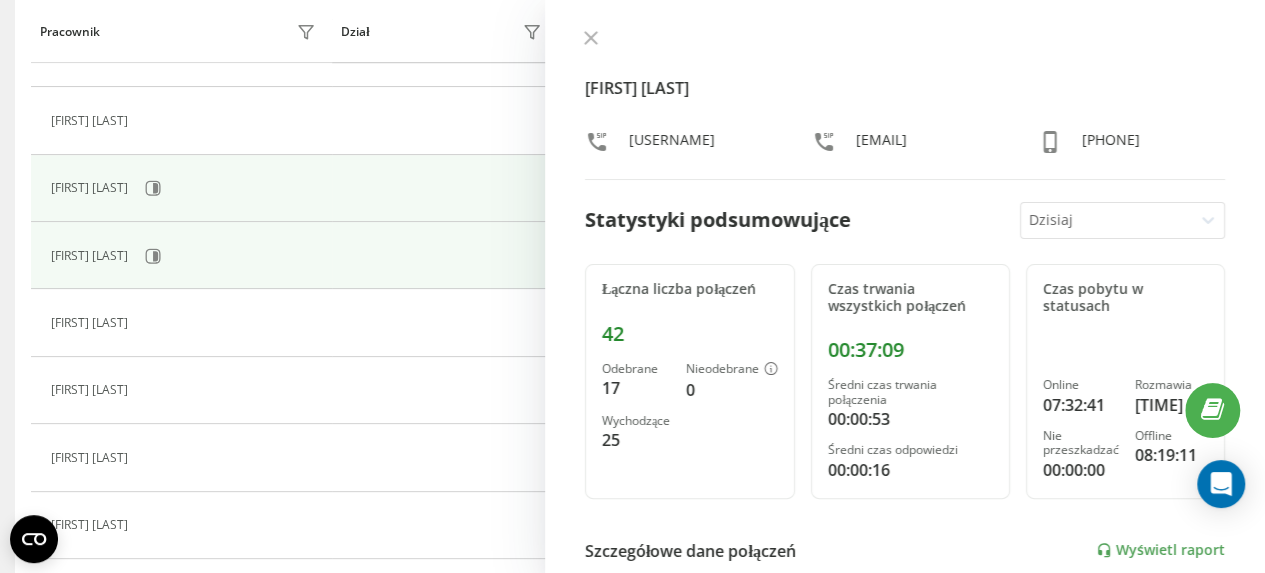 scroll, scrollTop: 800, scrollLeft: 0, axis: vertical 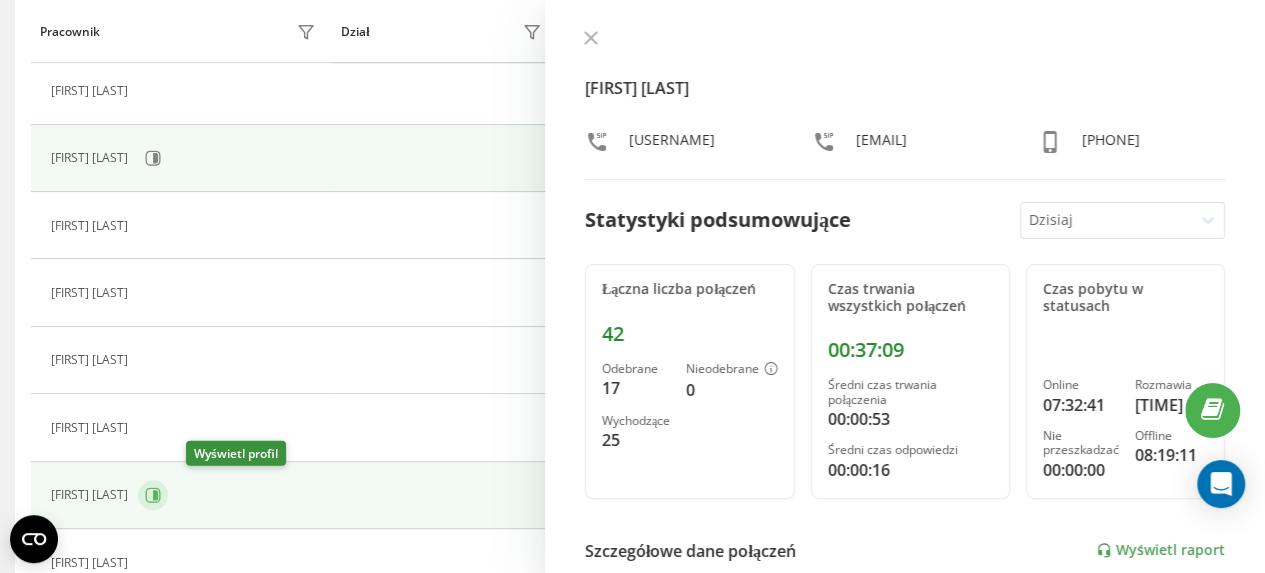 click 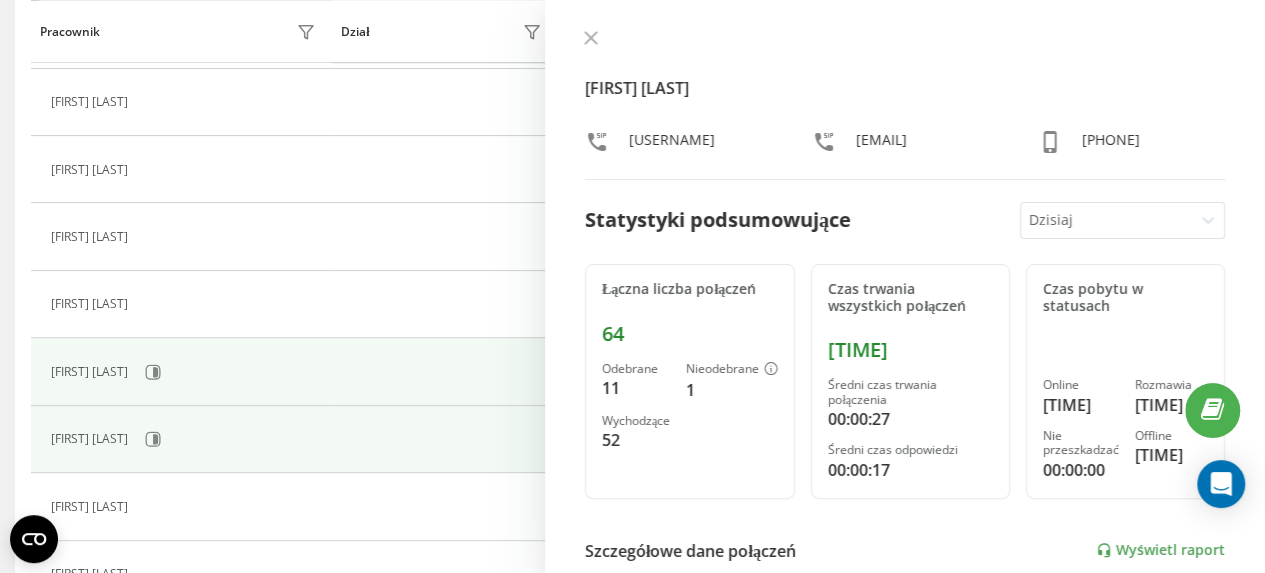 scroll, scrollTop: 900, scrollLeft: 0, axis: vertical 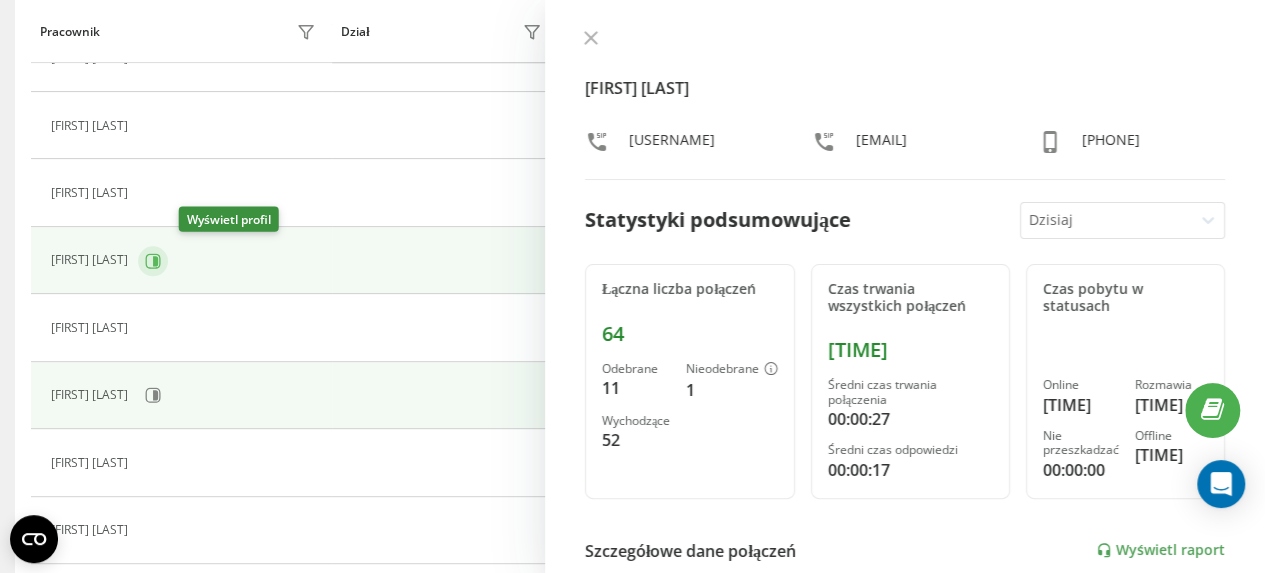 click 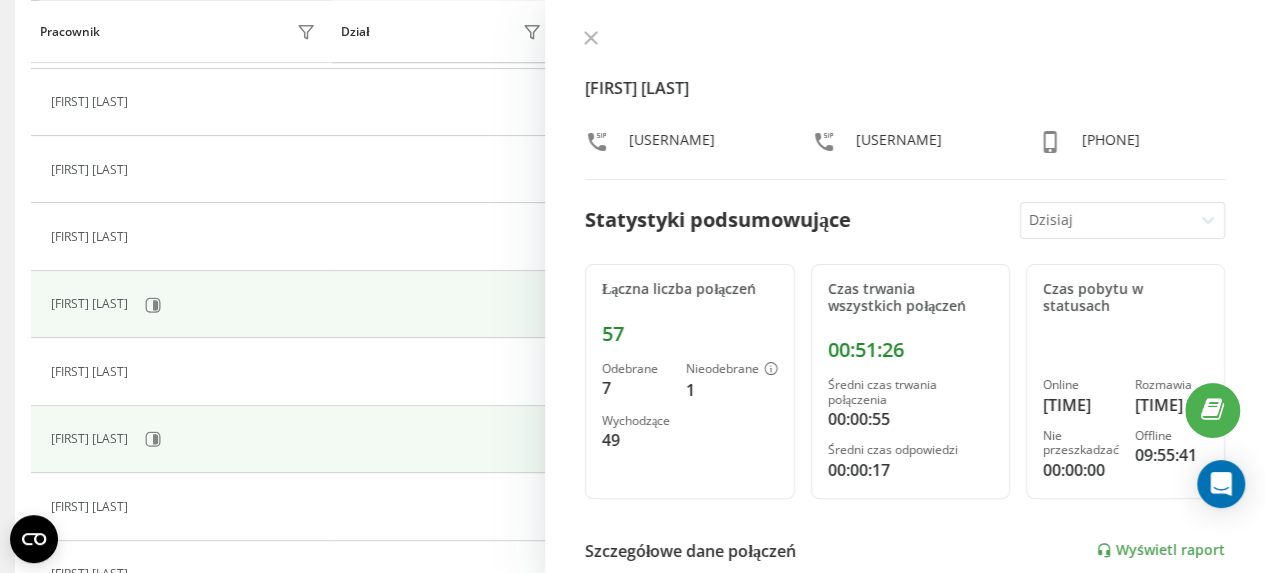 scroll, scrollTop: 825, scrollLeft: 0, axis: vertical 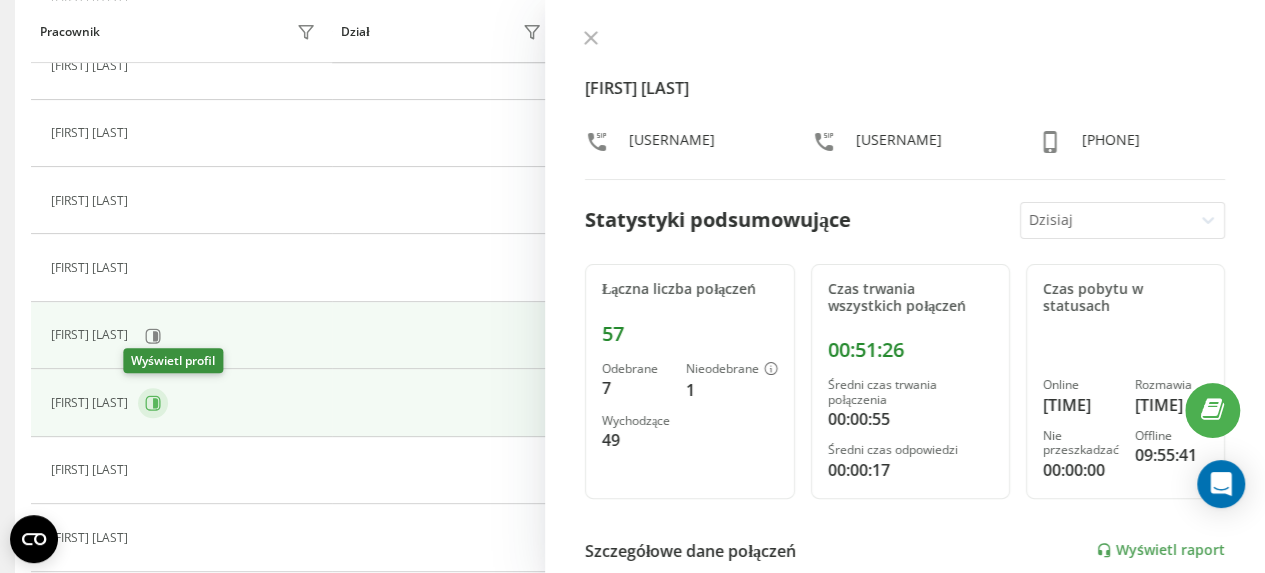 click 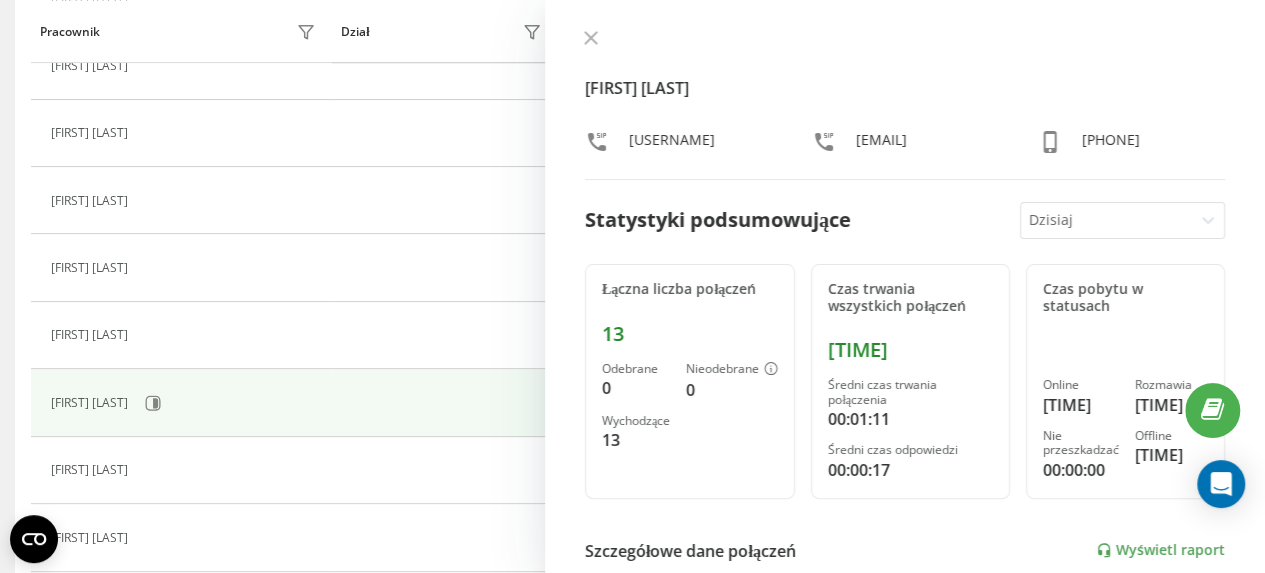 scroll, scrollTop: 758, scrollLeft: 0, axis: vertical 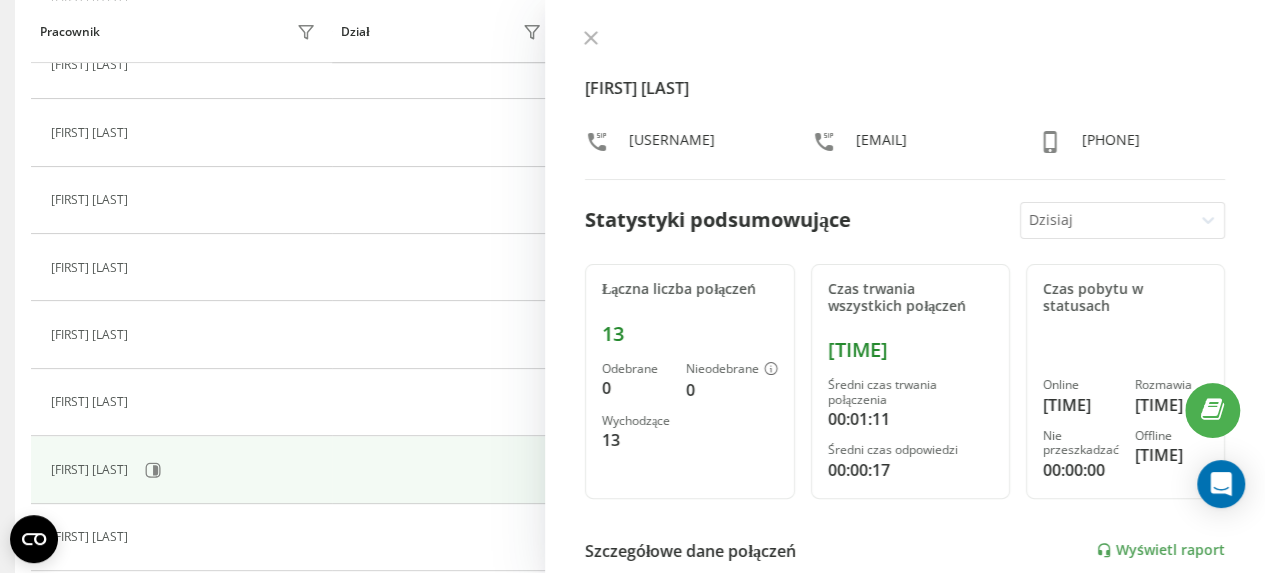 click 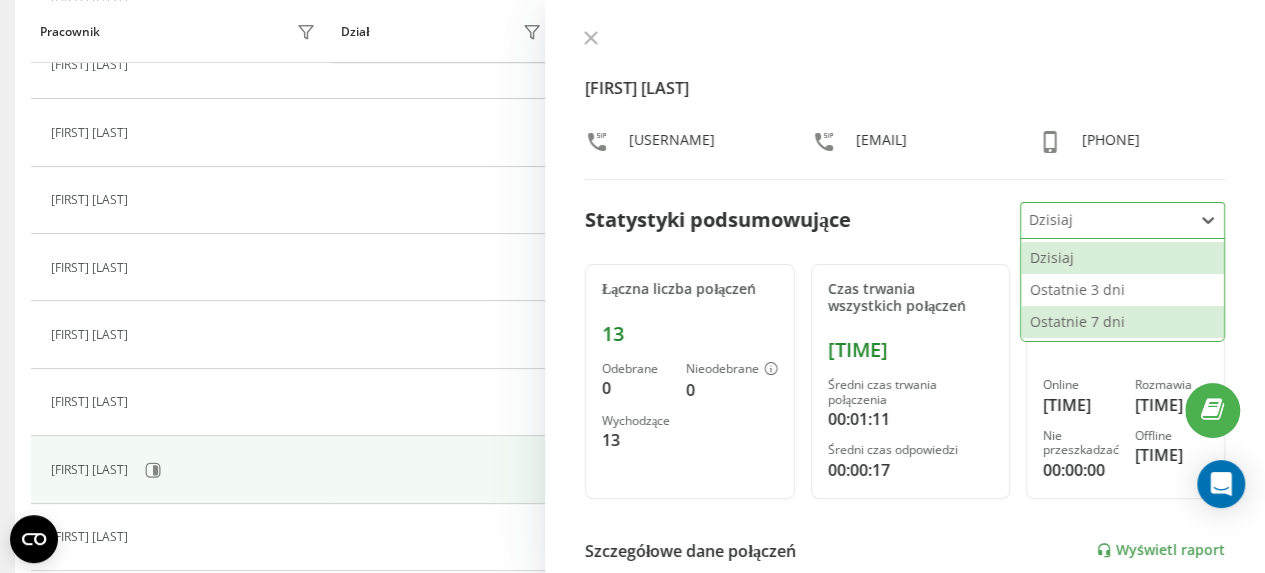 click on "Ostatnie 7 dni" at bounding box center [1122, 322] 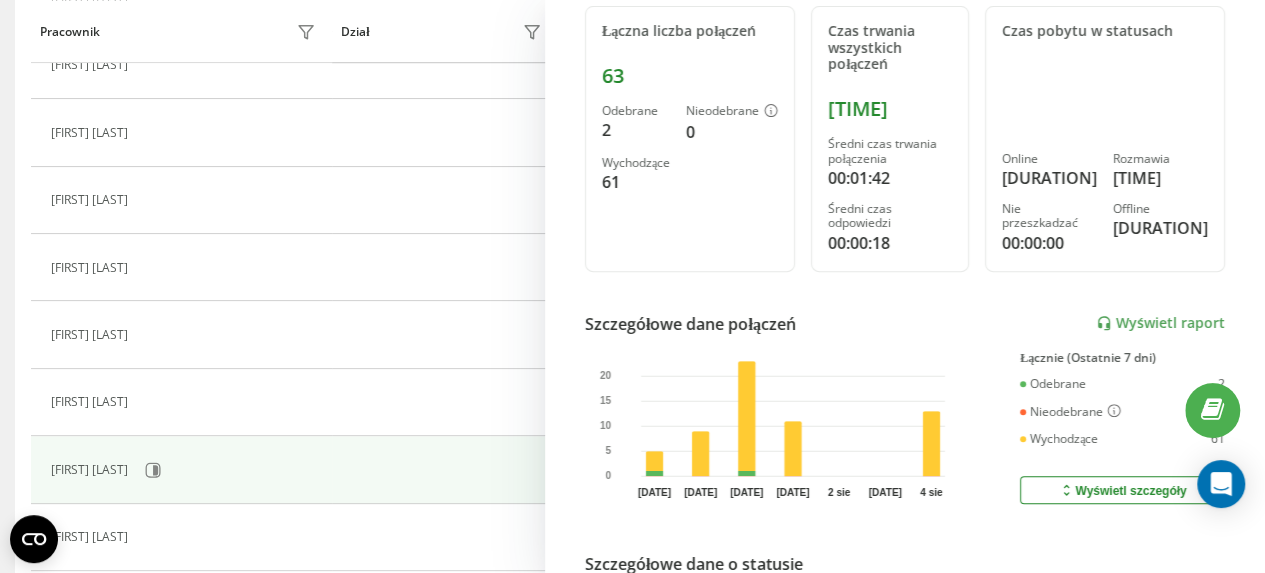 scroll, scrollTop: 300, scrollLeft: 0, axis: vertical 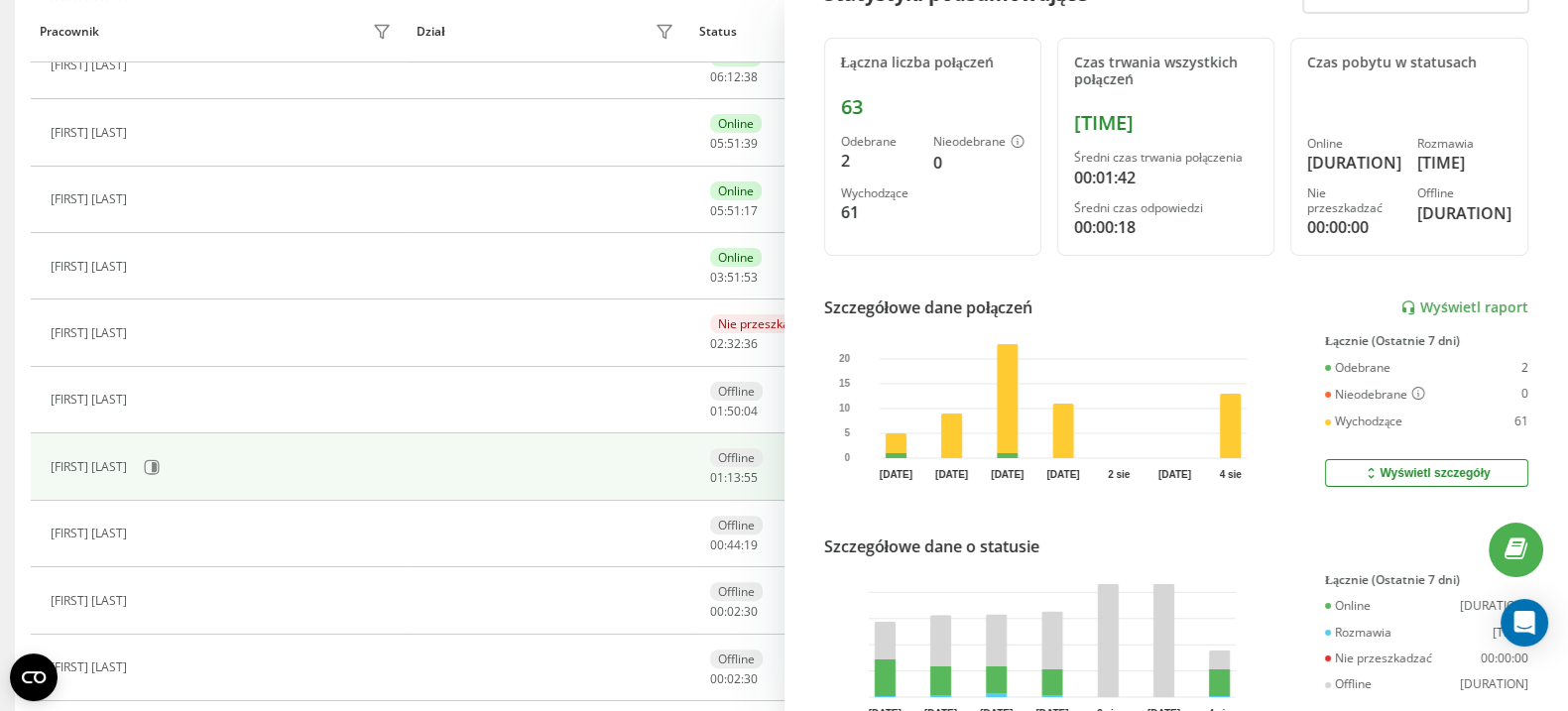 drag, startPoint x: 1256, startPoint y: 0, endPoint x: 1125, endPoint y: 560, distance: 575.1182 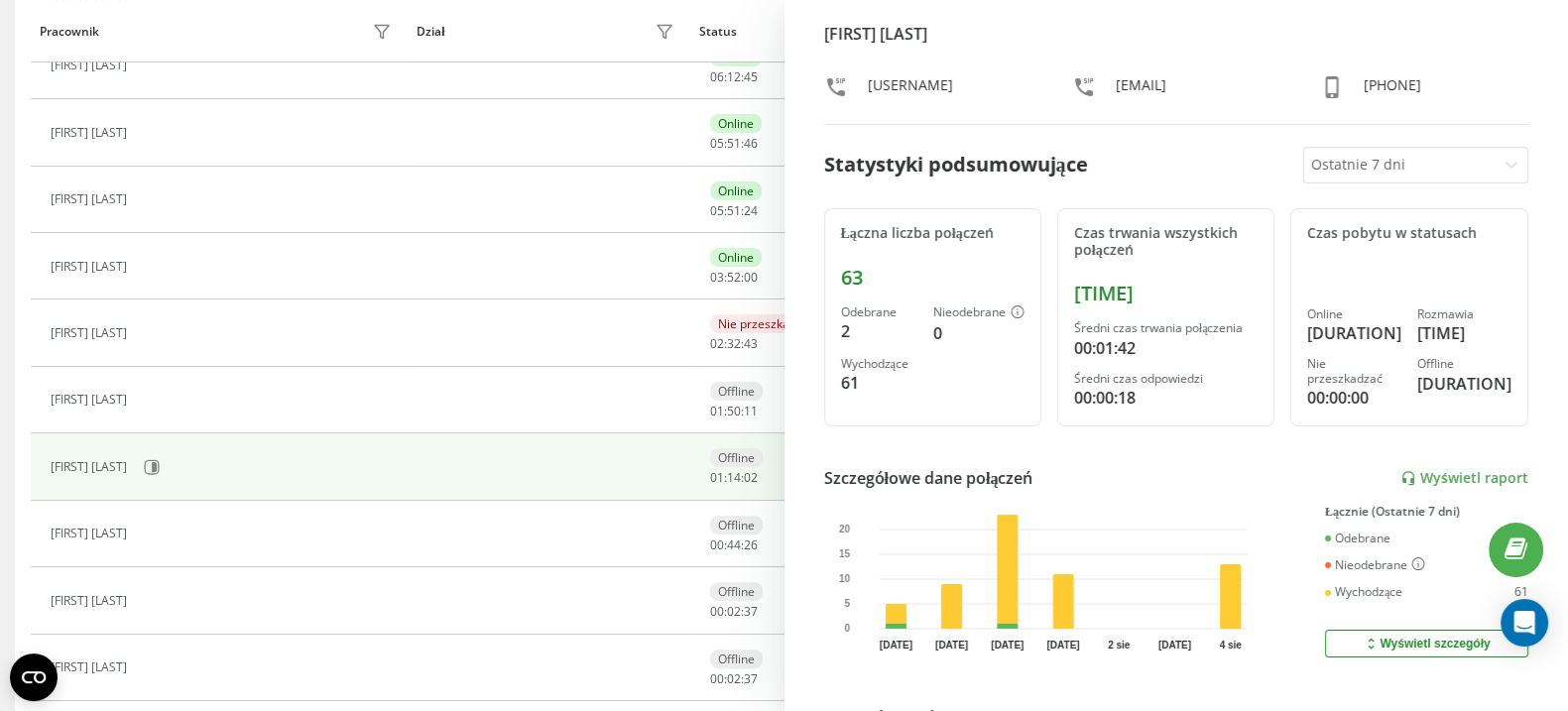 scroll, scrollTop: 52, scrollLeft: 0, axis: vertical 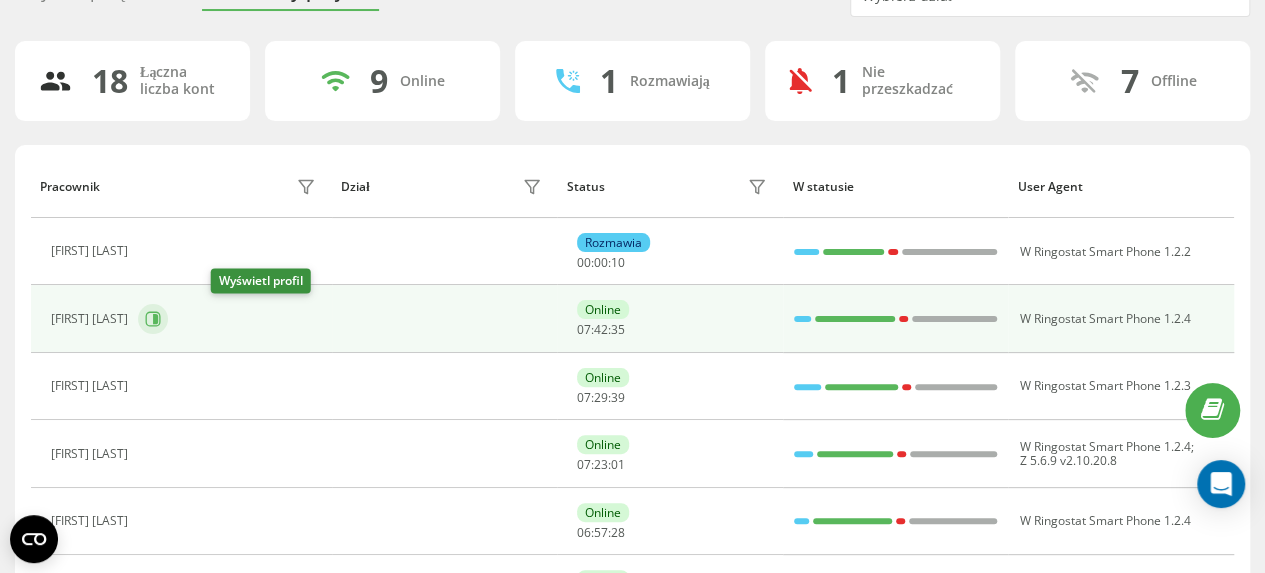 click 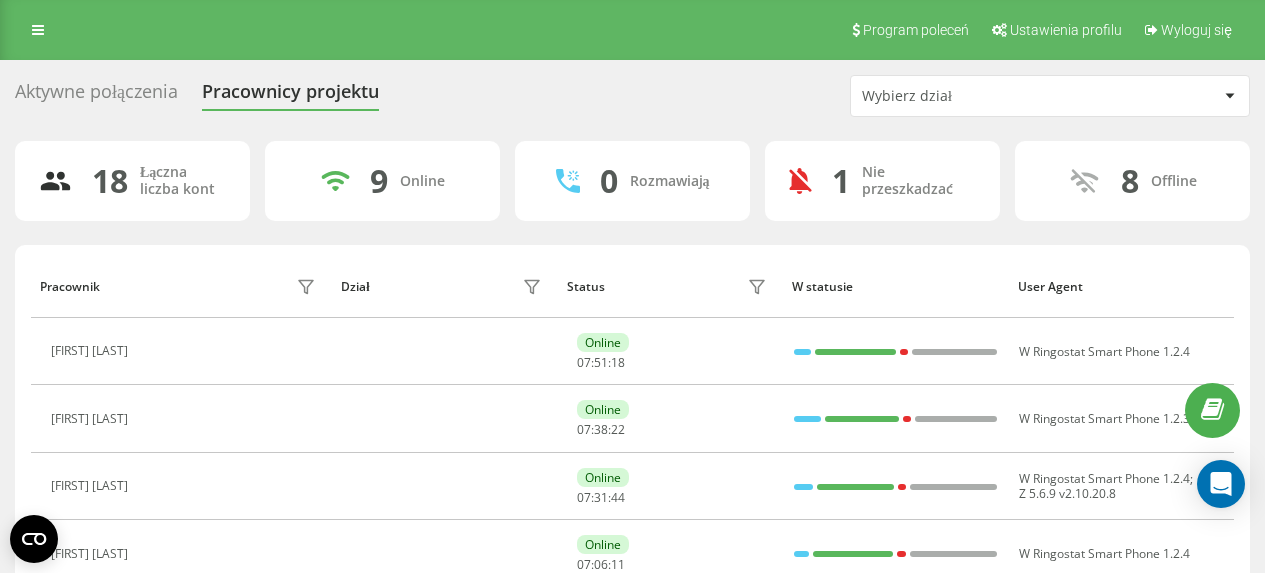 scroll, scrollTop: 0, scrollLeft: 0, axis: both 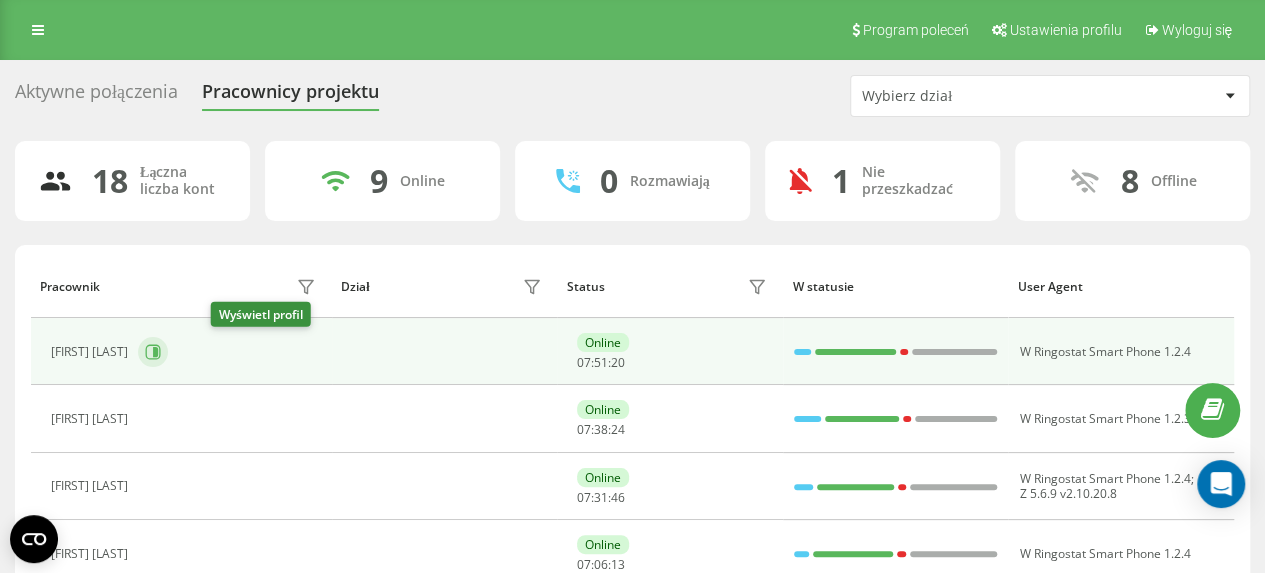 click at bounding box center [153, 352] 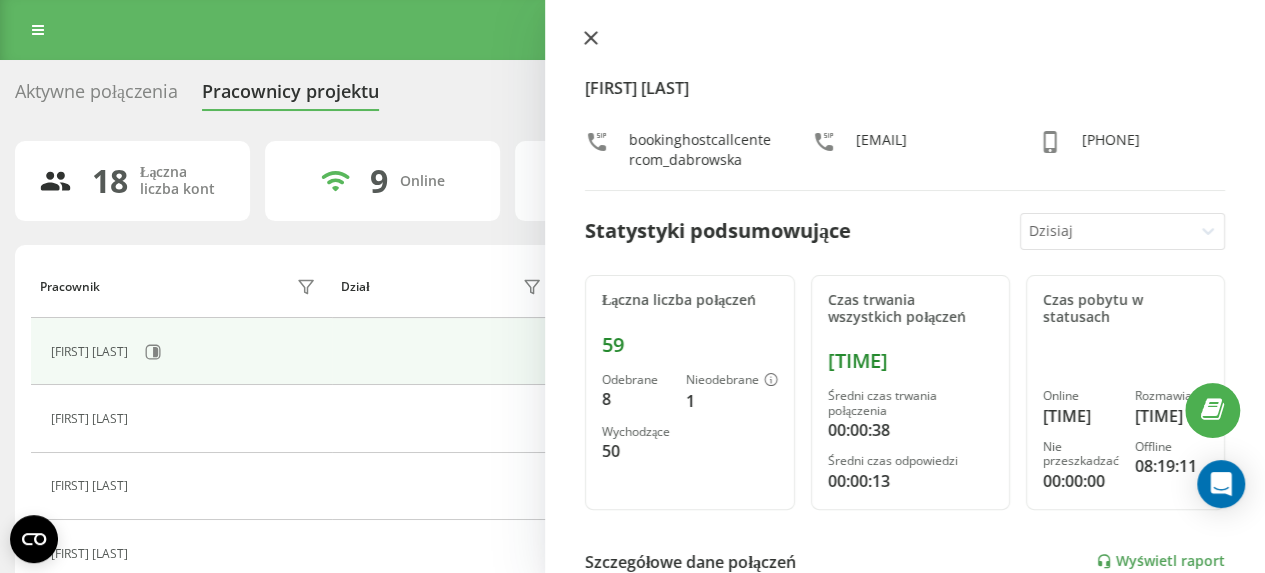 click 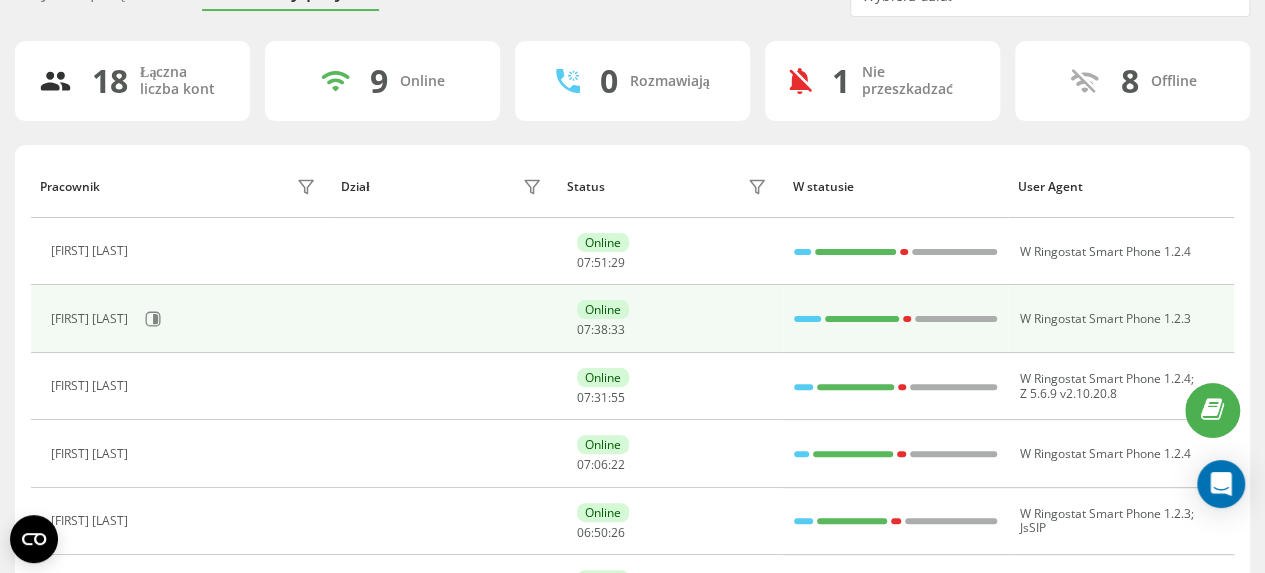 scroll, scrollTop: 200, scrollLeft: 0, axis: vertical 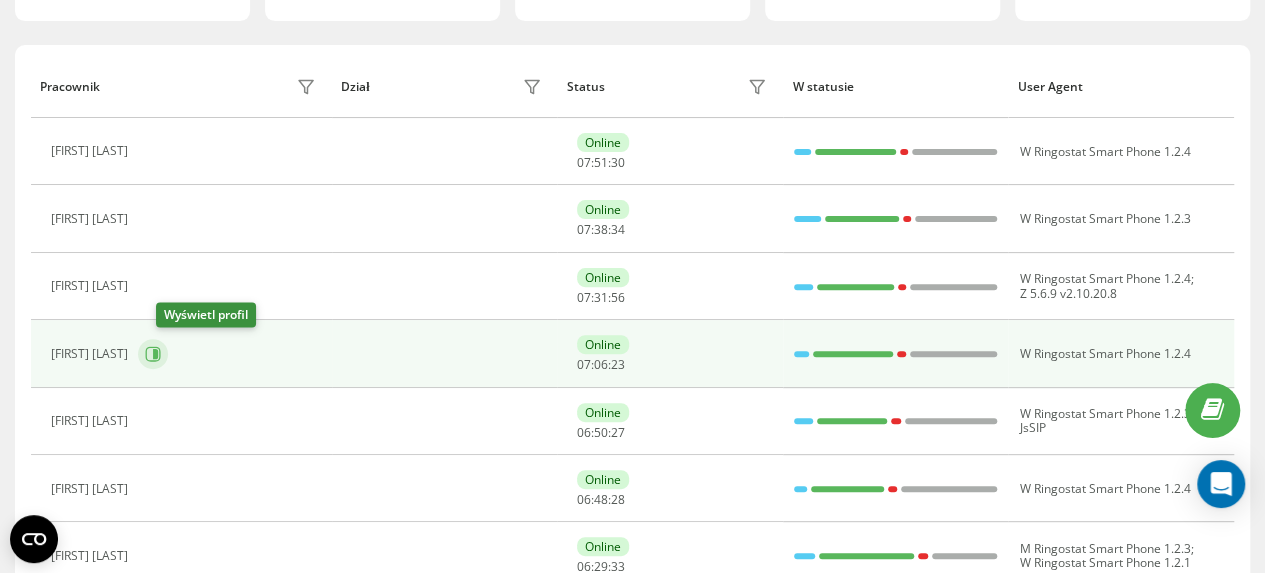 click 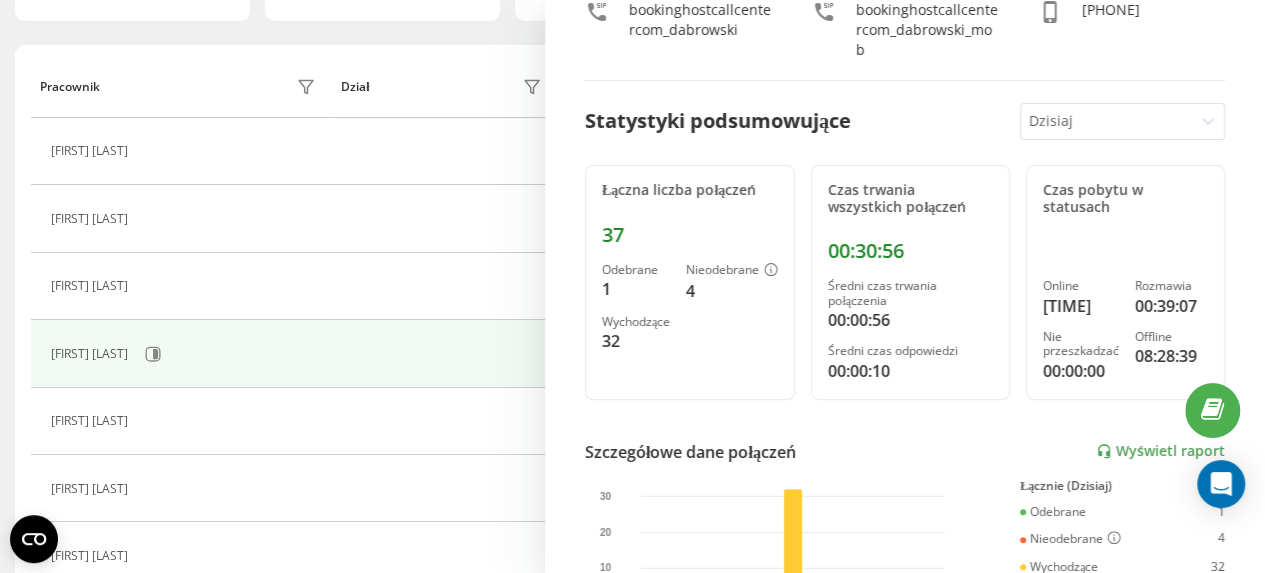 scroll, scrollTop: 100, scrollLeft: 0, axis: vertical 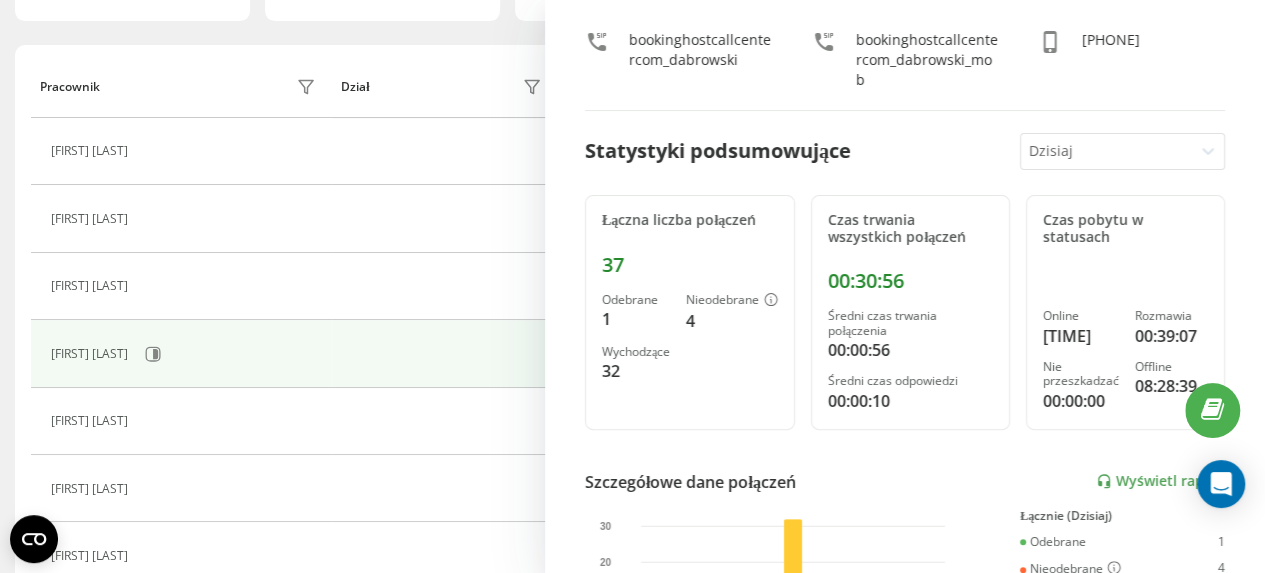 click 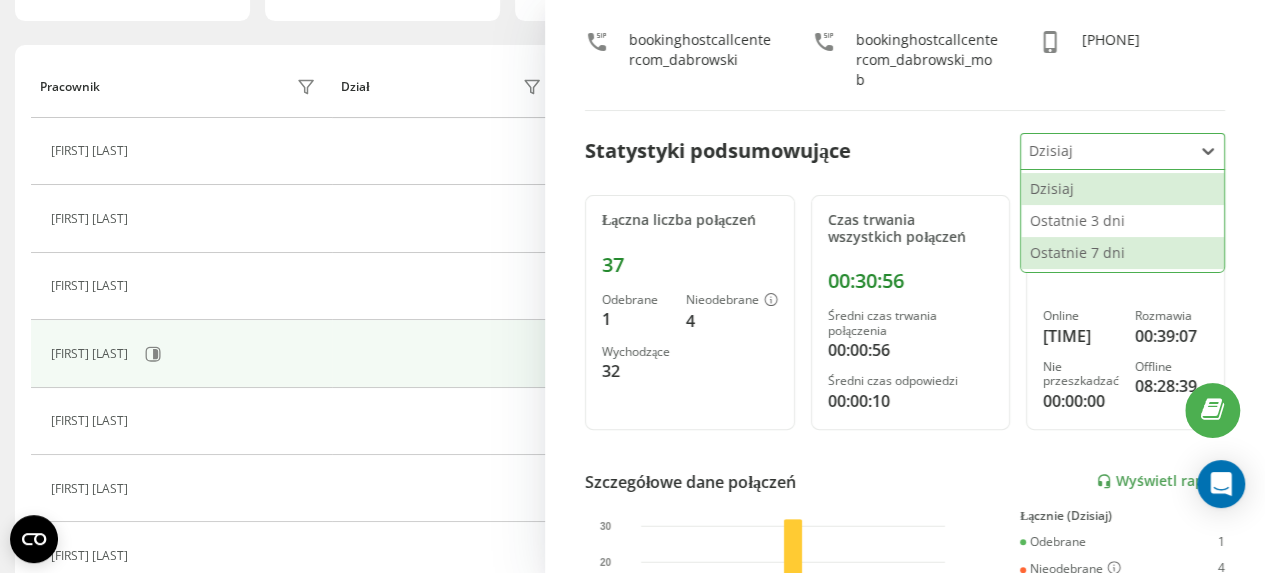 click on "Ostatnie 7 dni" at bounding box center [1122, 253] 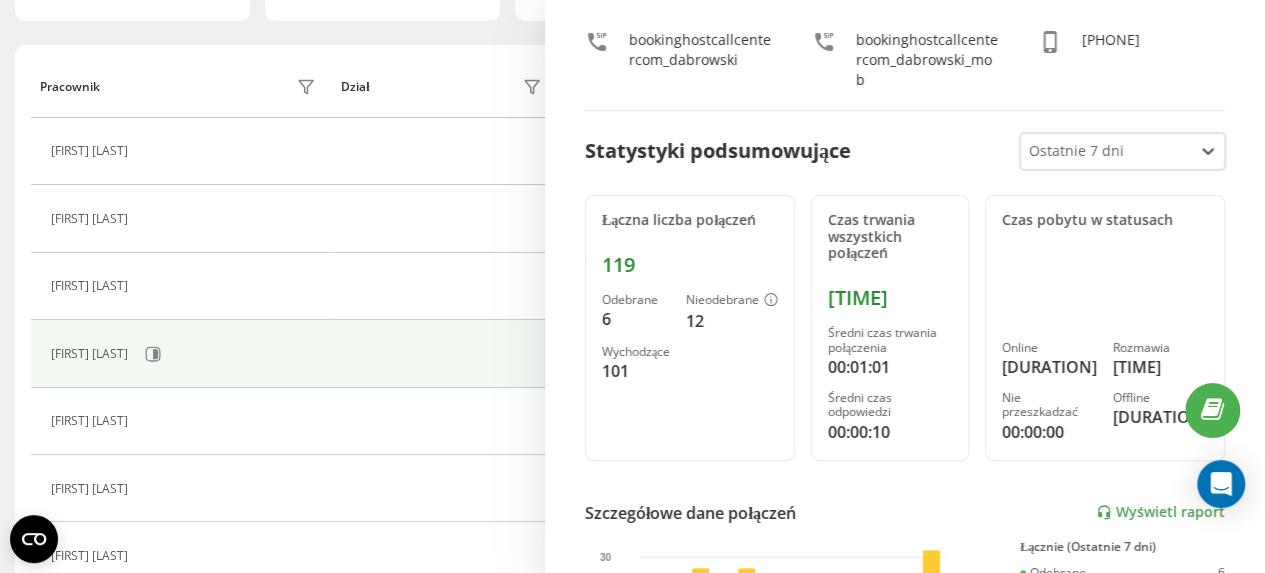 scroll, scrollTop: 0, scrollLeft: 0, axis: both 